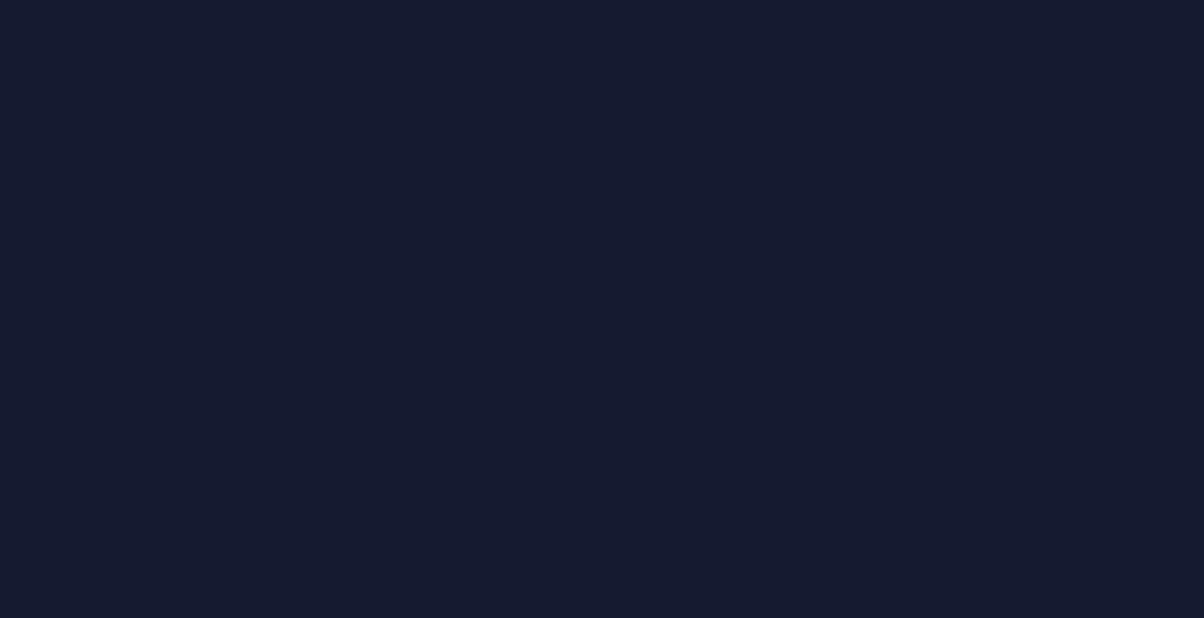scroll, scrollTop: 0, scrollLeft: 0, axis: both 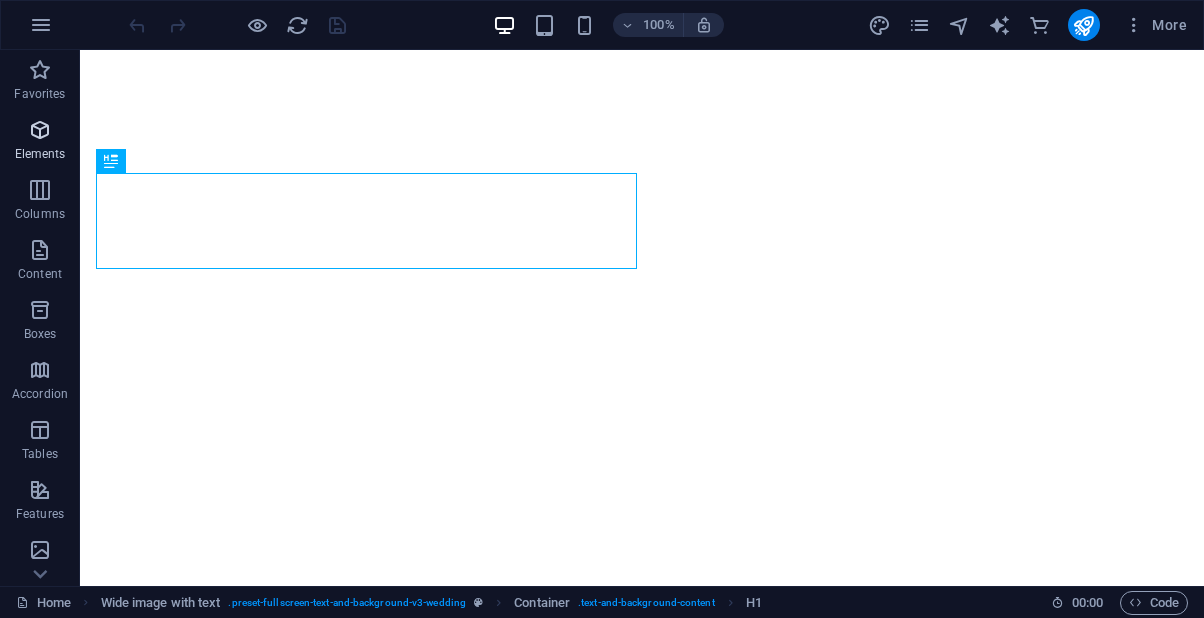 click at bounding box center [40, 130] 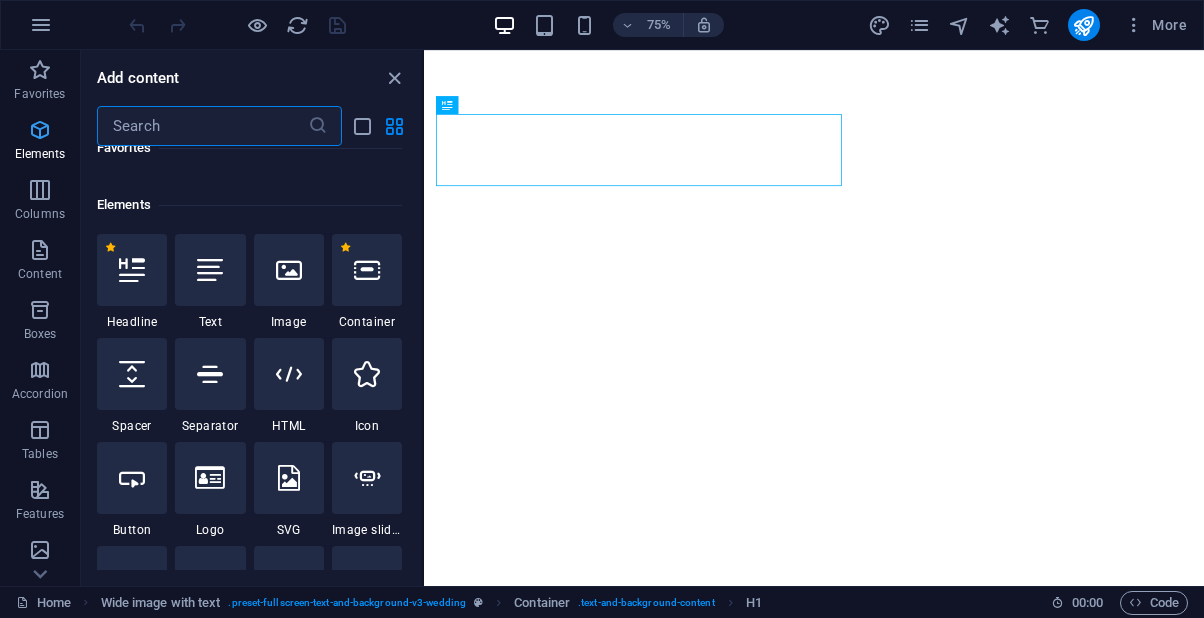 scroll, scrollTop: 212, scrollLeft: 0, axis: vertical 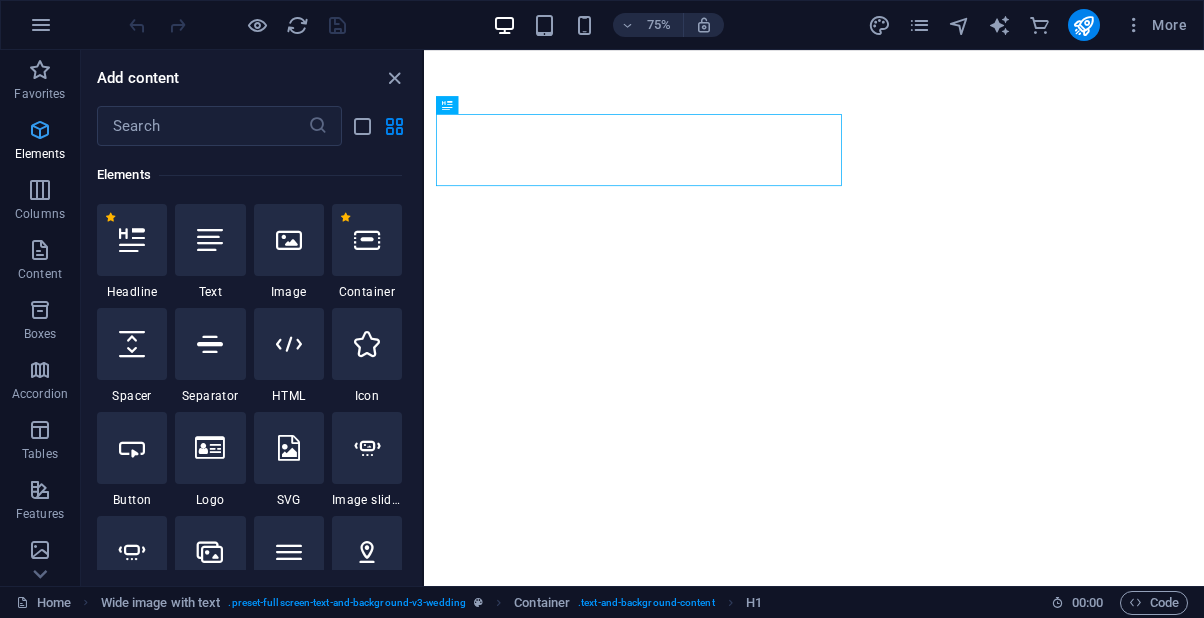 click at bounding box center (40, 130) 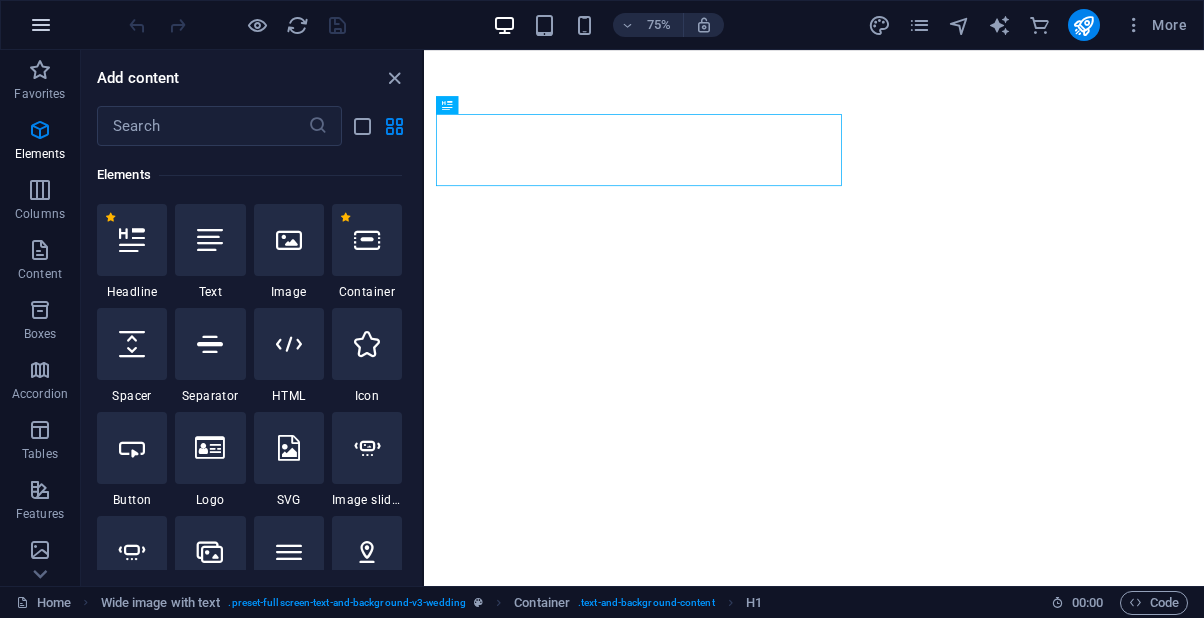 click at bounding box center [41, 25] 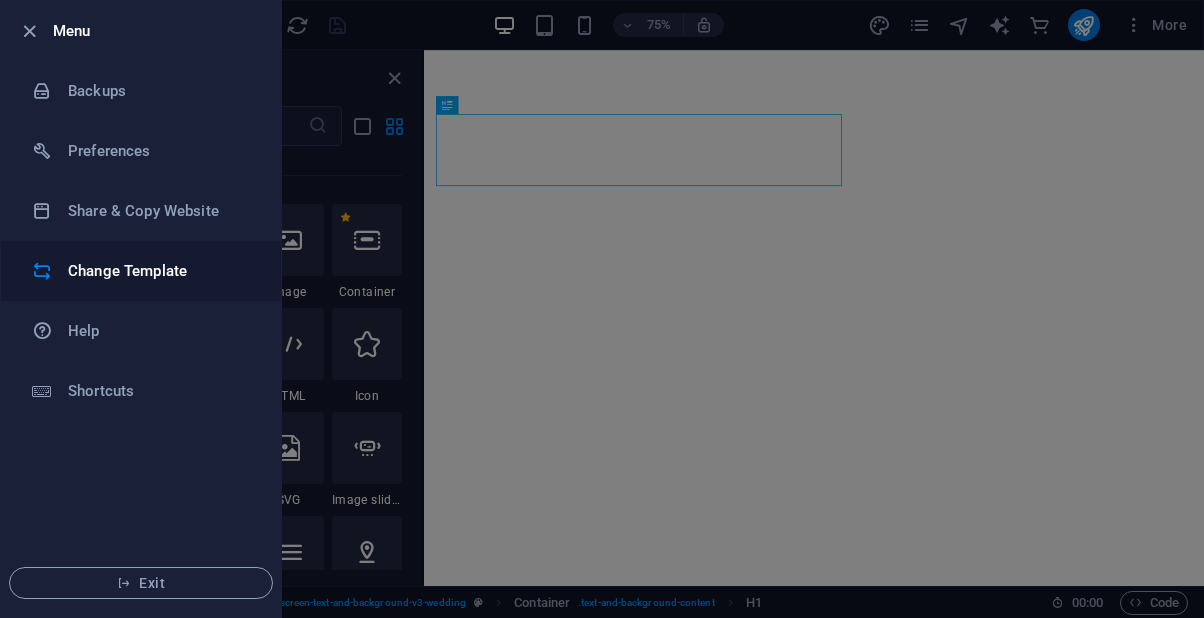 click on "Change Template" at bounding box center (160, 271) 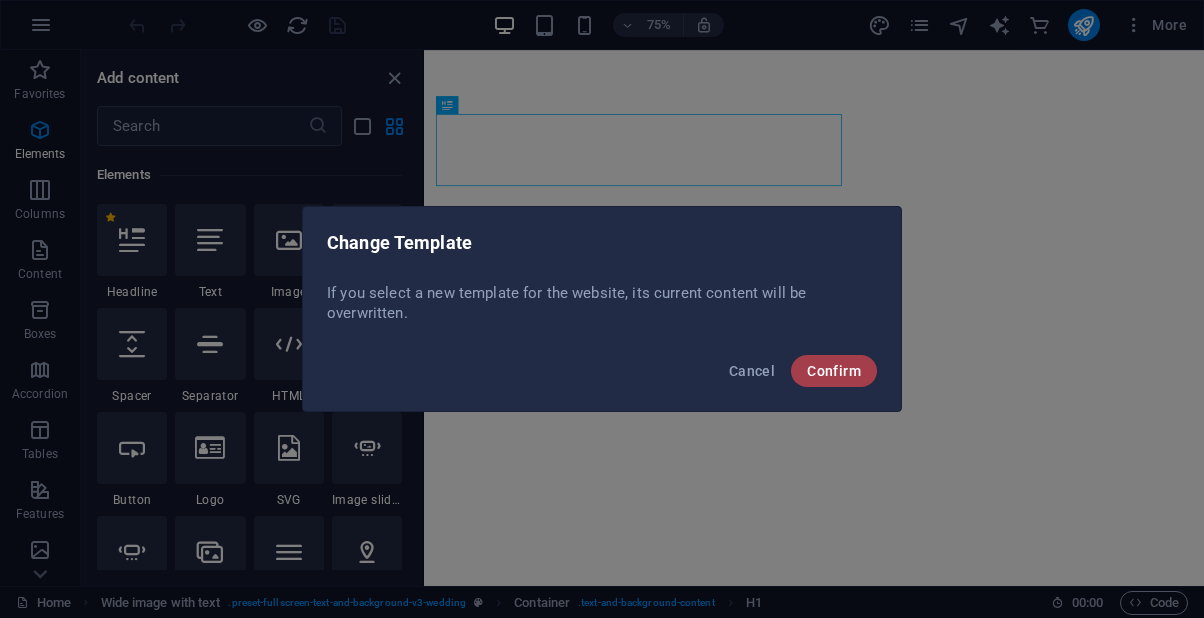 click on "Confirm" at bounding box center (834, 371) 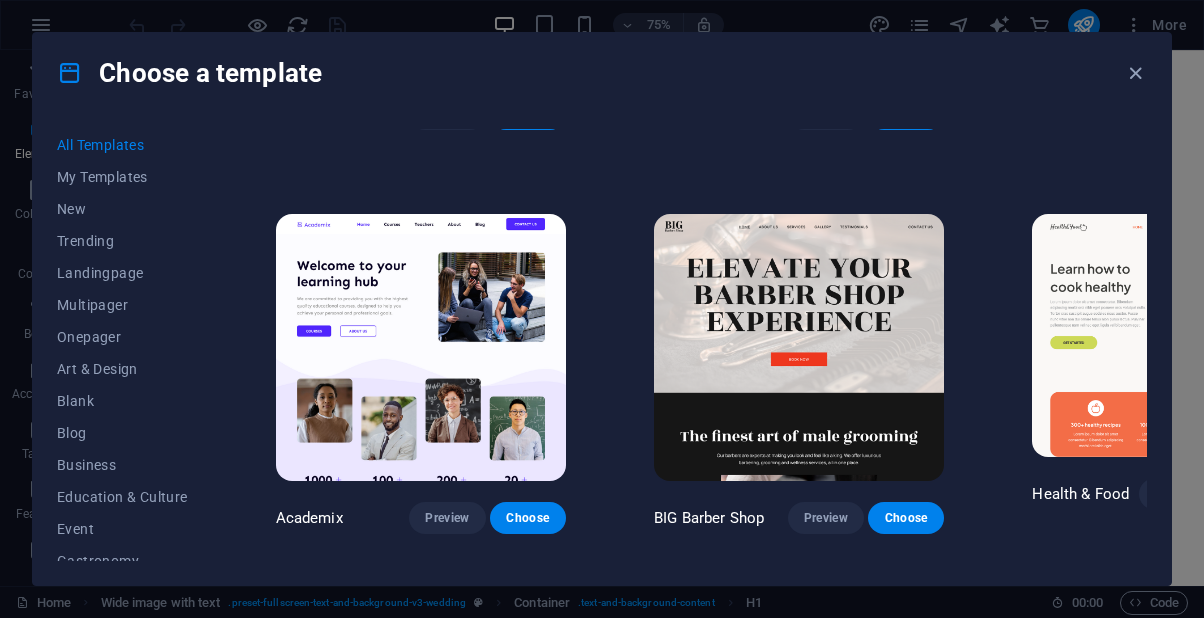 scroll, scrollTop: 2000, scrollLeft: 0, axis: vertical 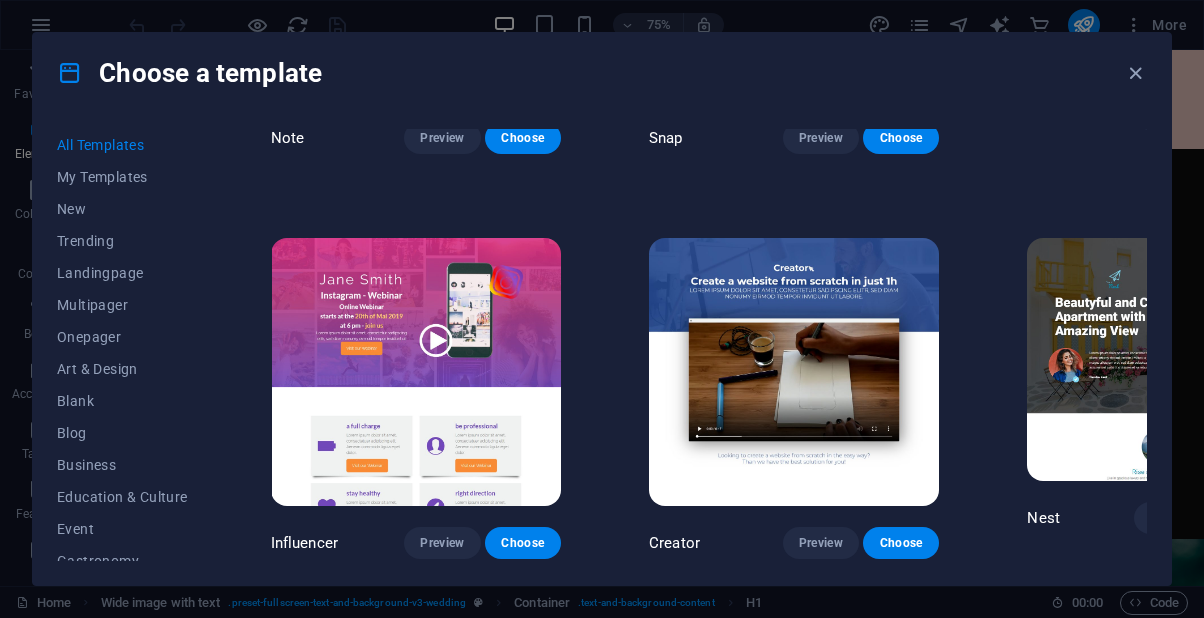 click on "Preview" at bounding box center [821, 1756] 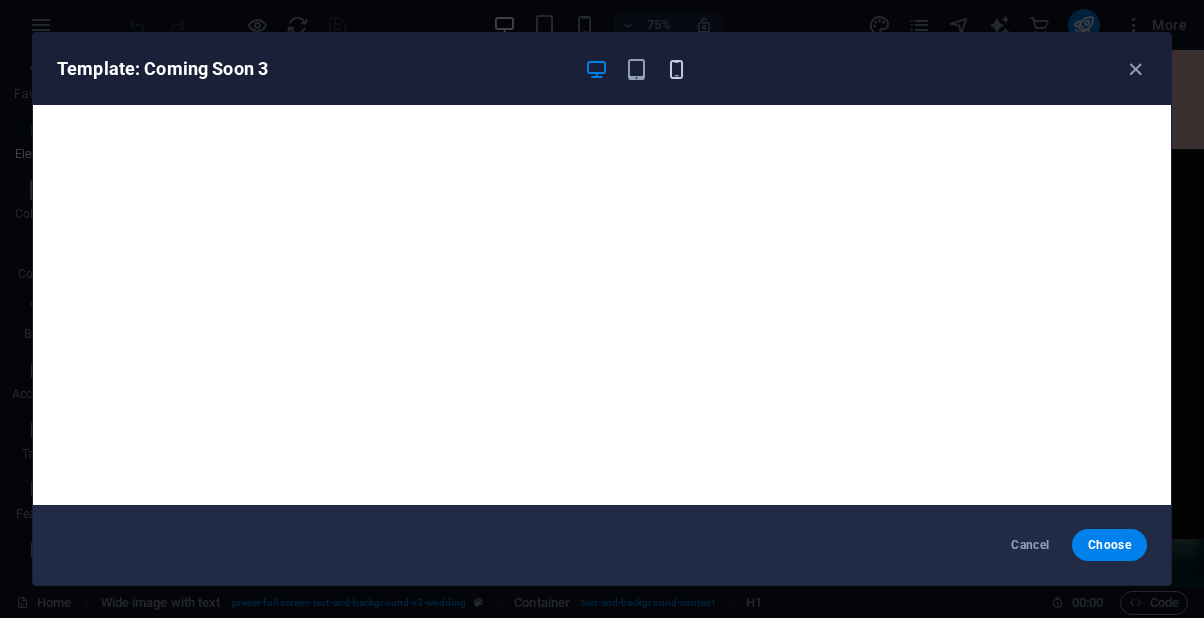 click on "Template: Coming Soon 3" at bounding box center (590, 69) 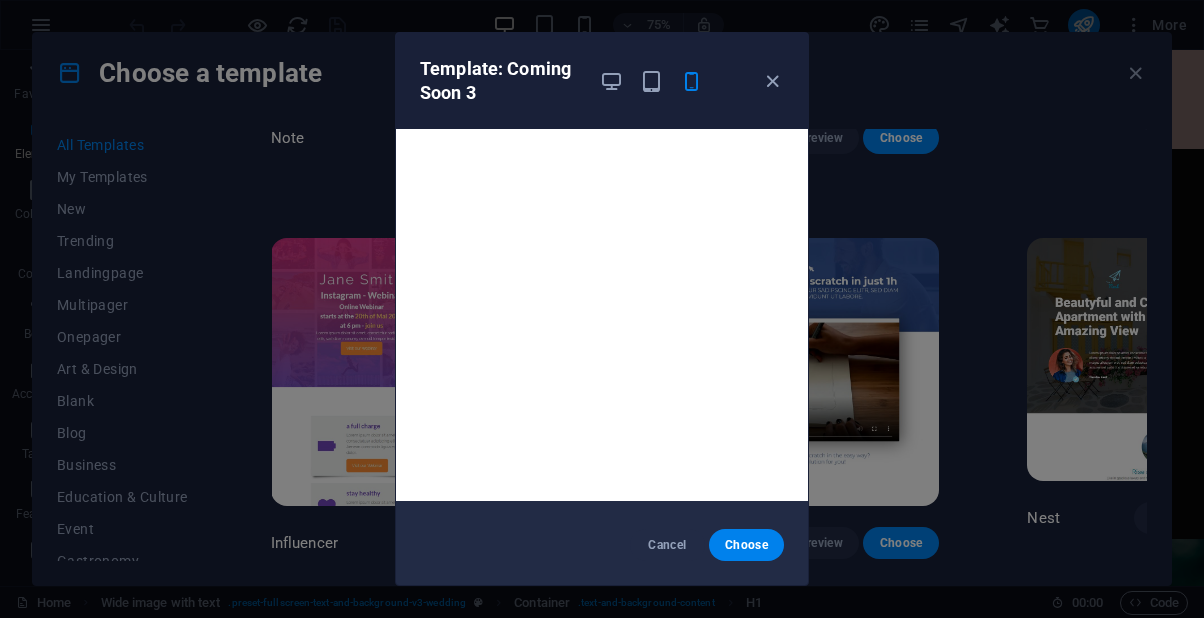 scroll, scrollTop: 0, scrollLeft: 0, axis: both 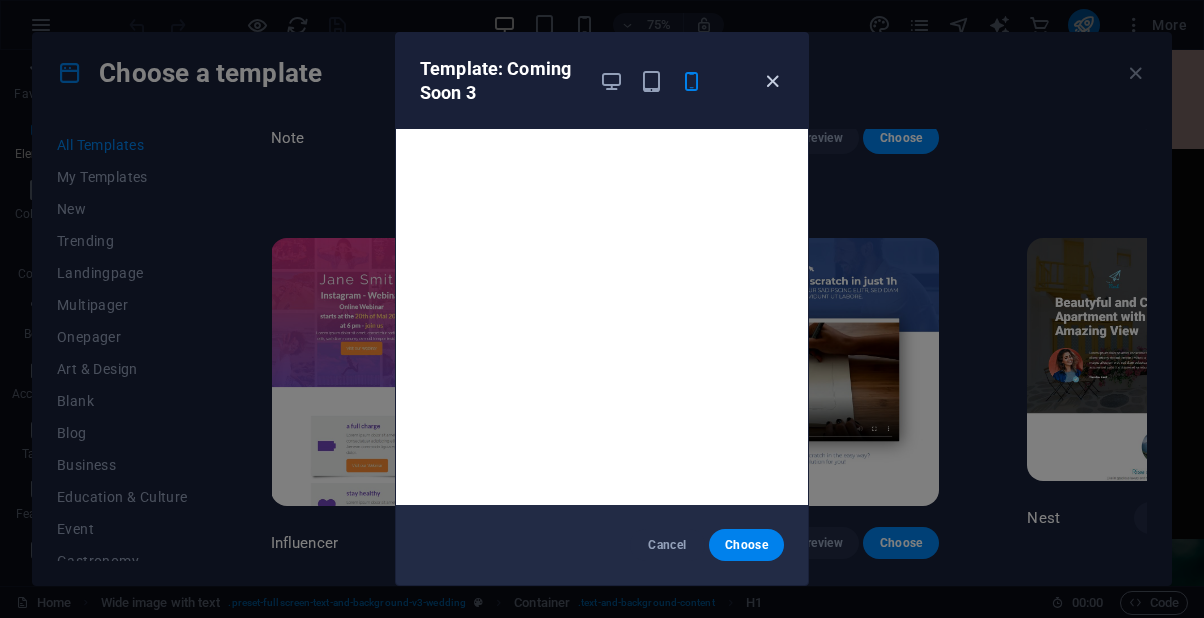 click at bounding box center [772, 81] 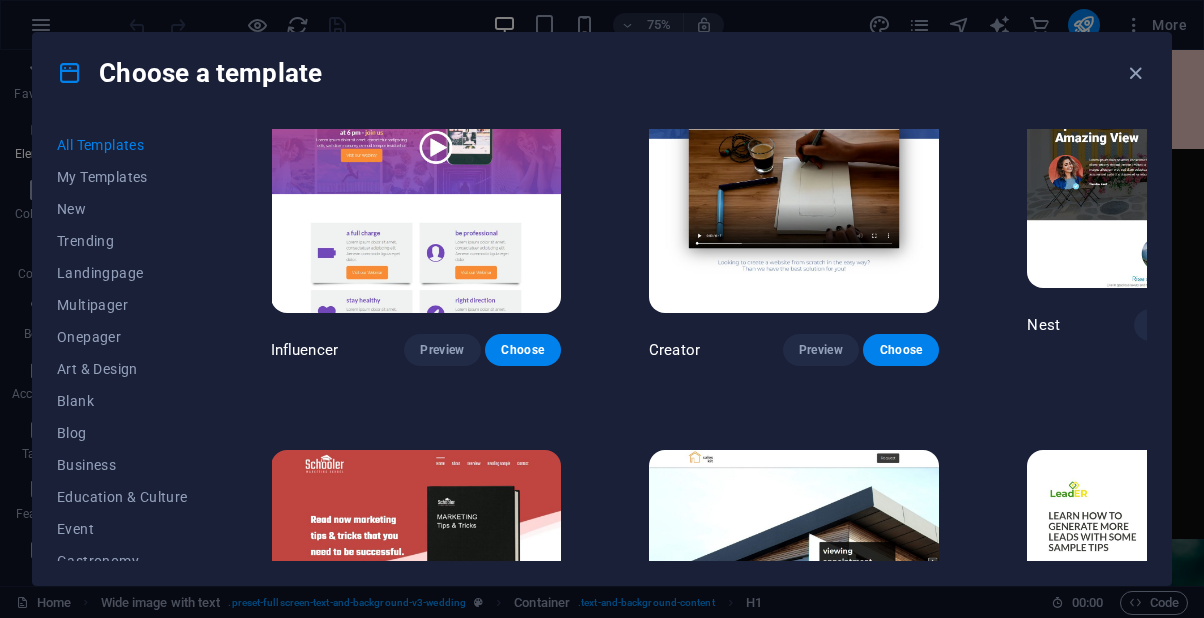 scroll, scrollTop: 21544, scrollLeft: 5, axis: both 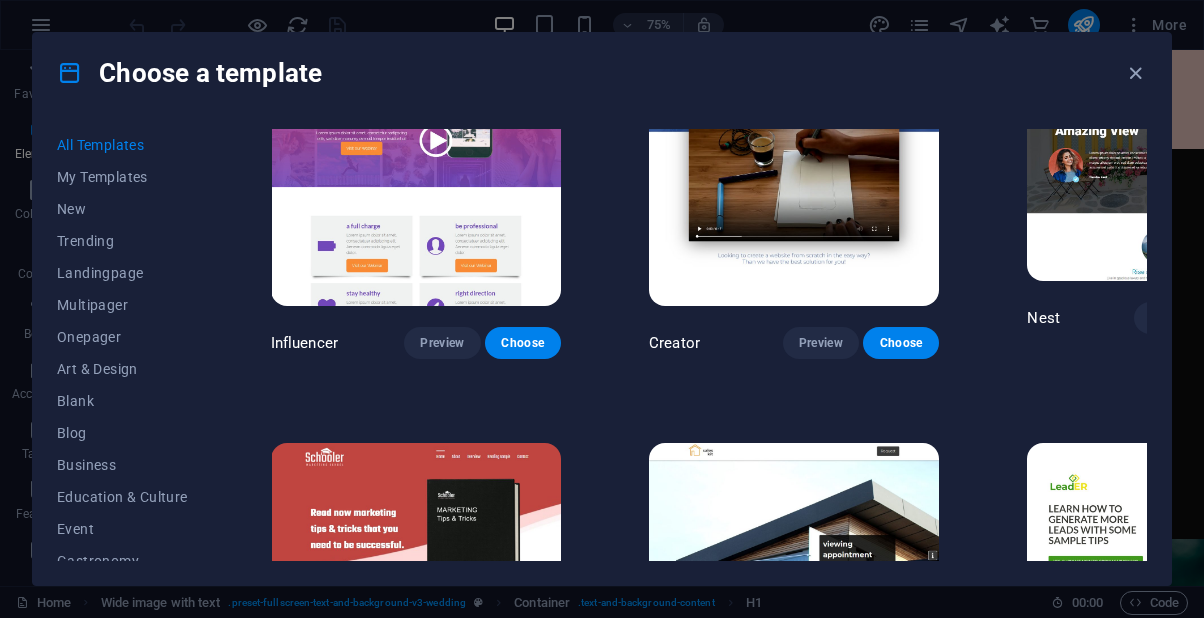 click on "Preview" at bounding box center [442, 1961] 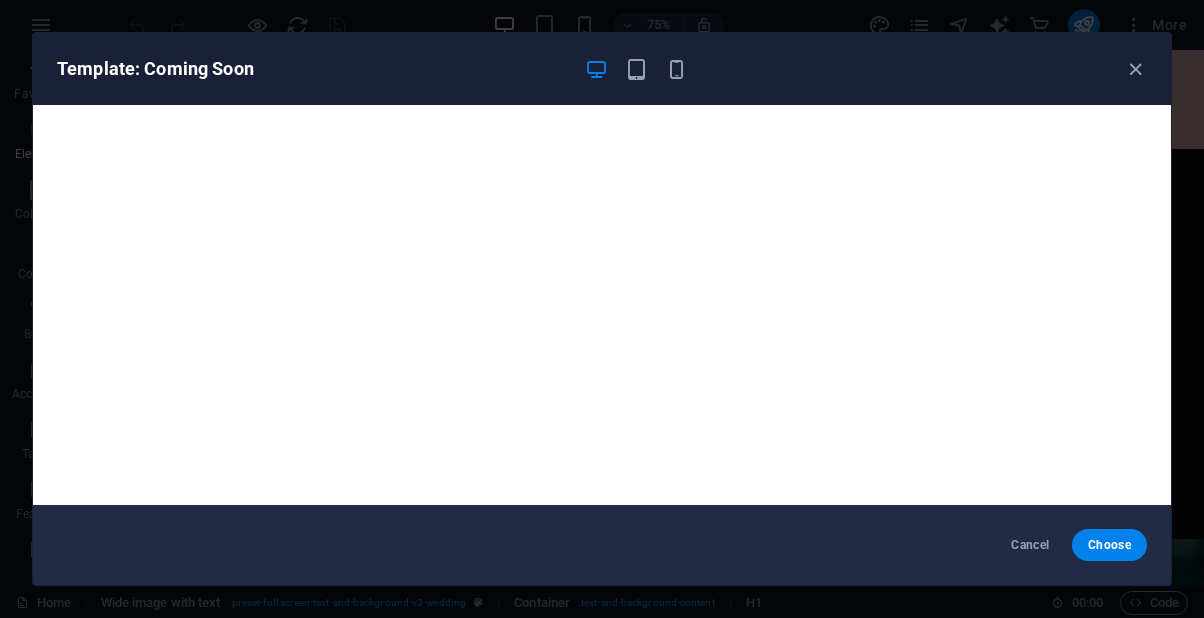 scroll, scrollTop: 0, scrollLeft: 0, axis: both 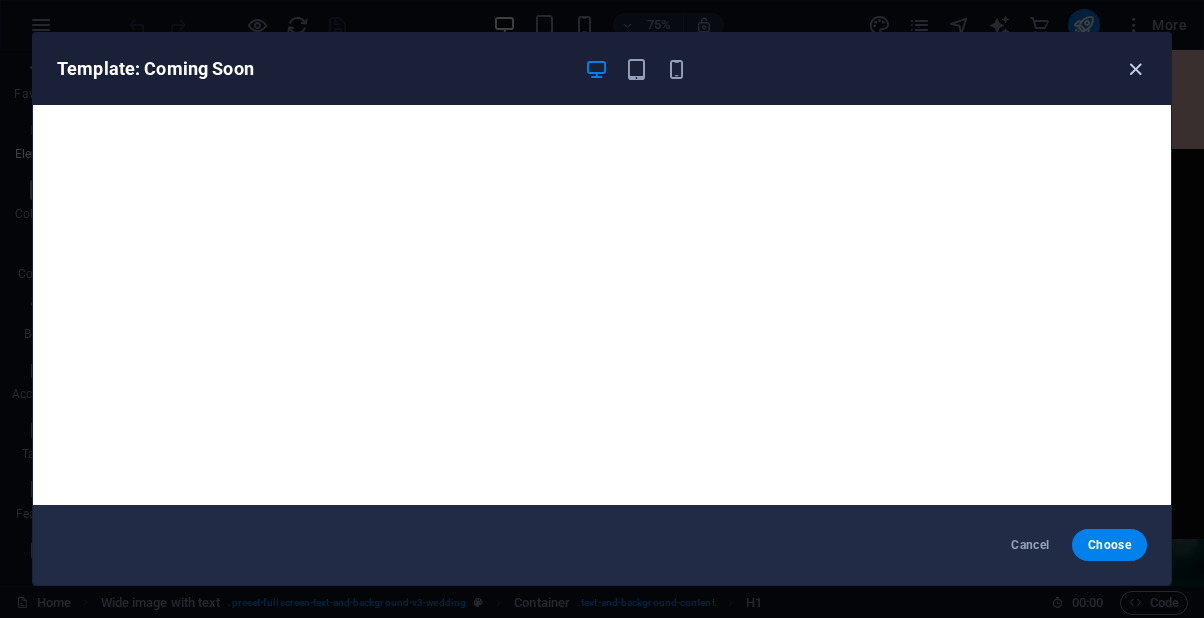 click at bounding box center (1135, 69) 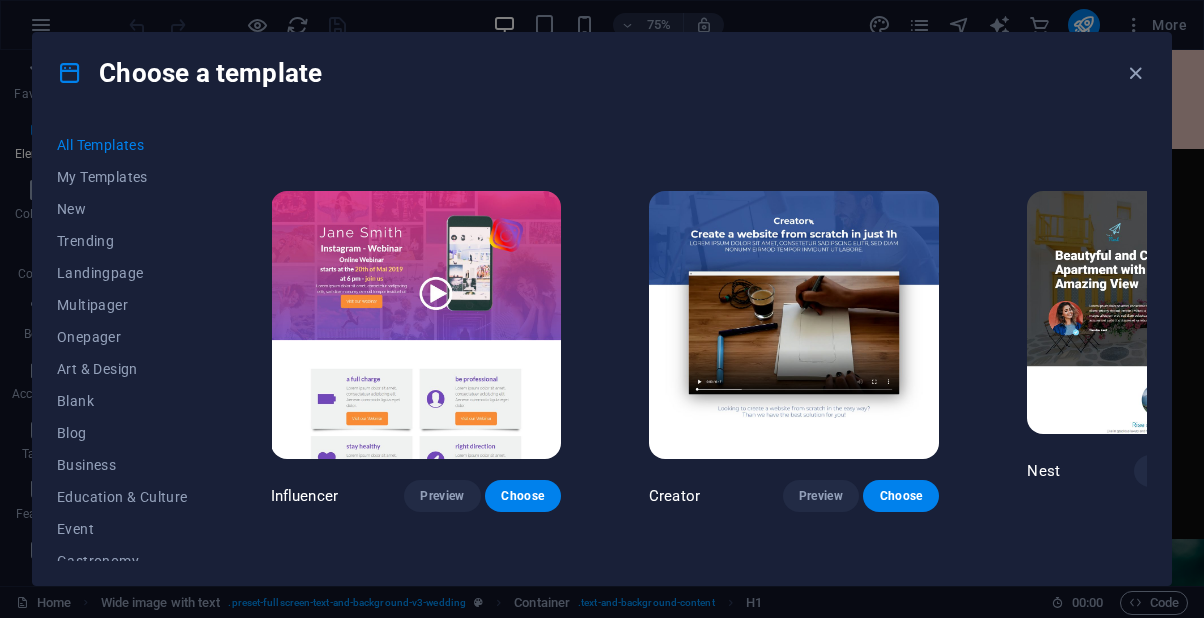 scroll, scrollTop: 21244, scrollLeft: 5, axis: both 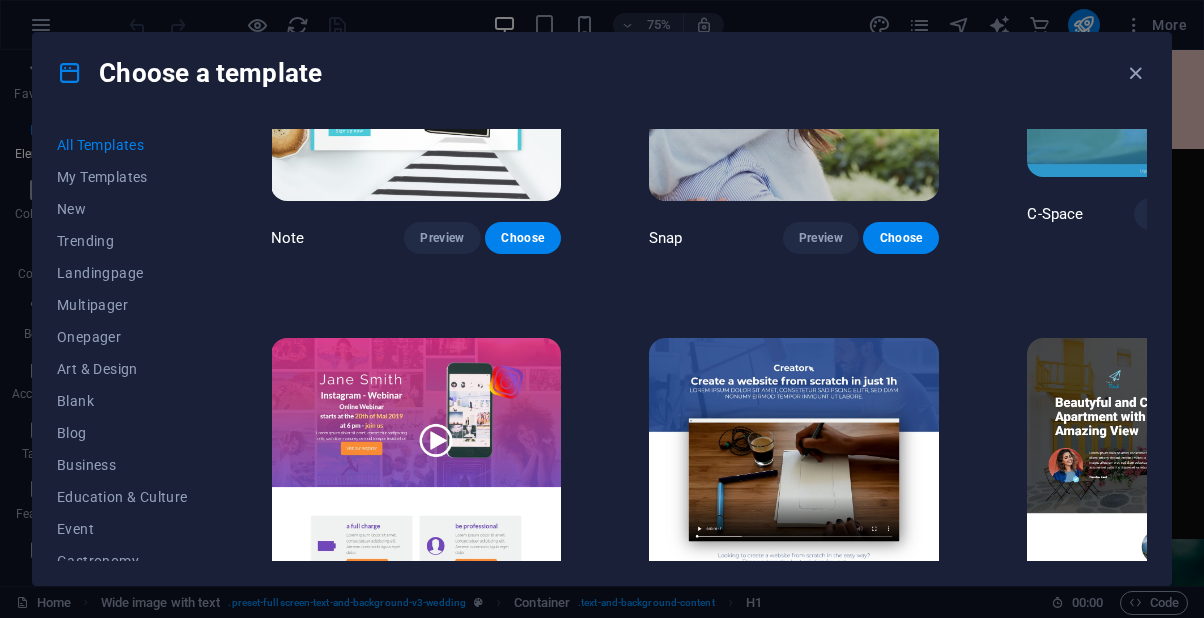drag, startPoint x: 946, startPoint y: 562, endPoint x: 1040, endPoint y: 564, distance: 94.02127 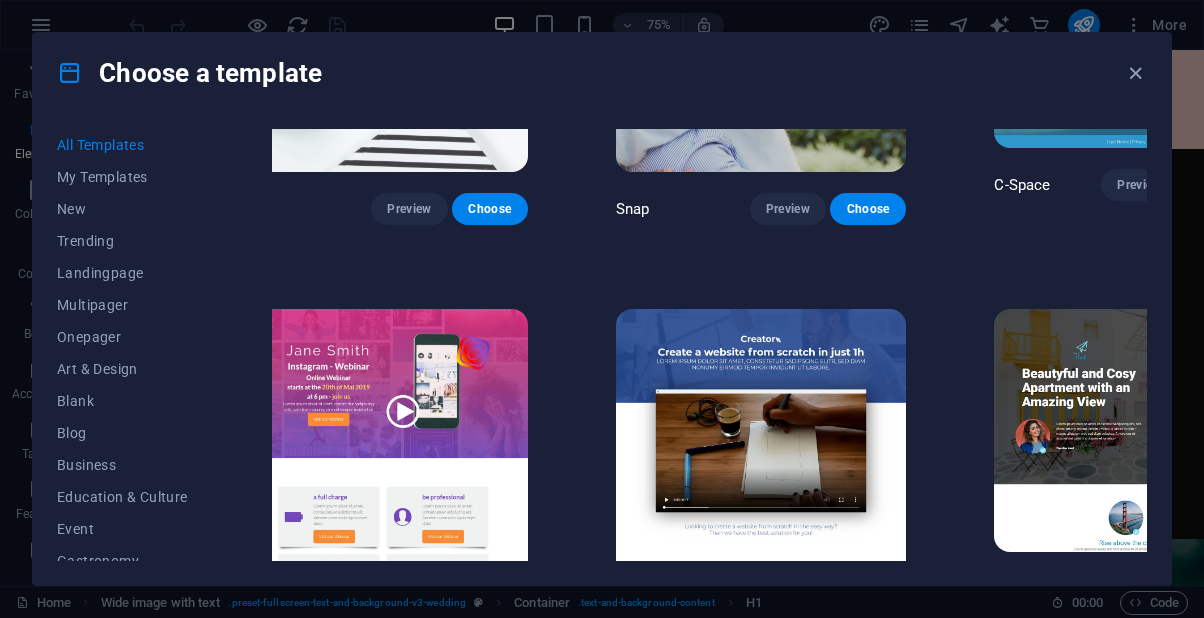 scroll, scrollTop: 21273, scrollLeft: 52, axis: both 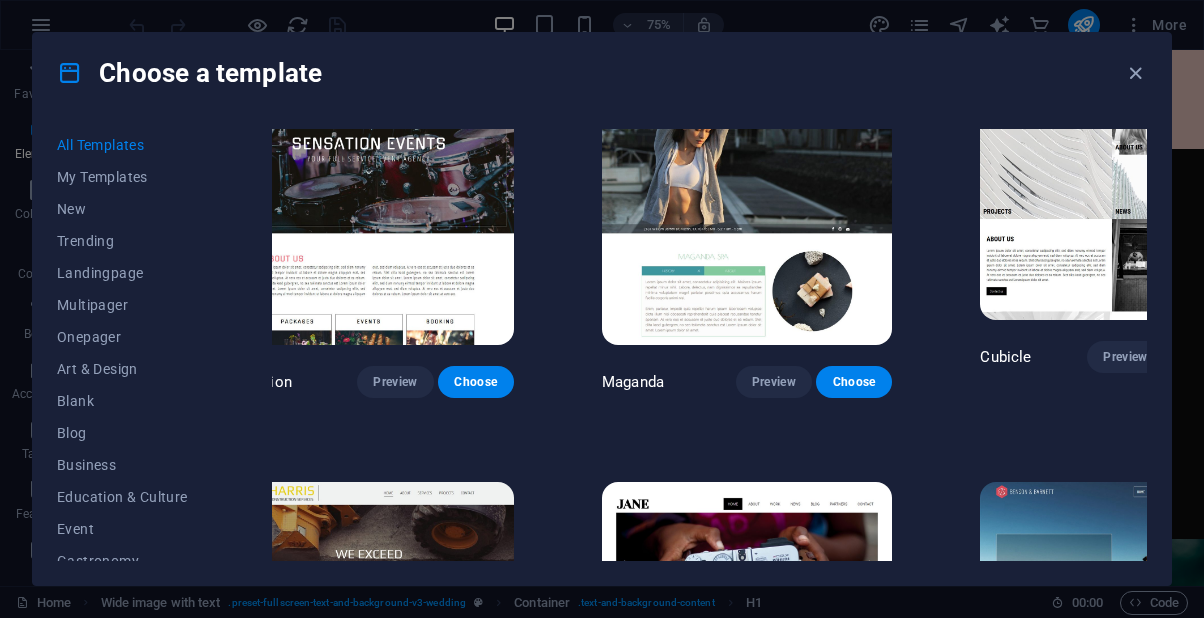 click on "Preview" at bounding box center (1125, 1571) 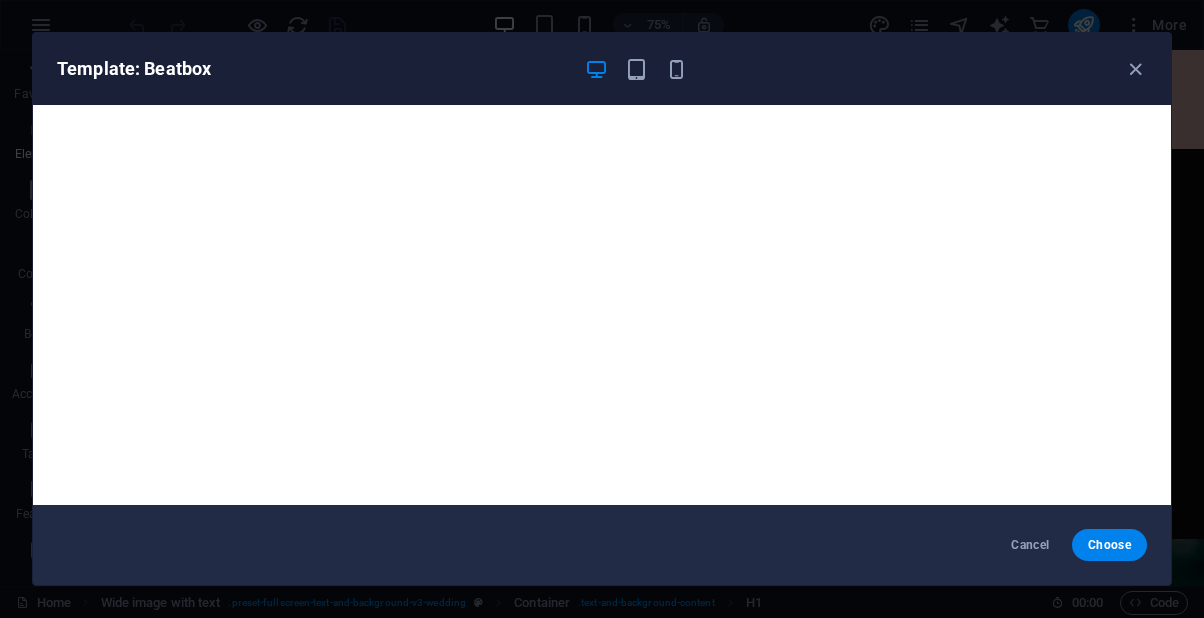 scroll, scrollTop: 0, scrollLeft: 0, axis: both 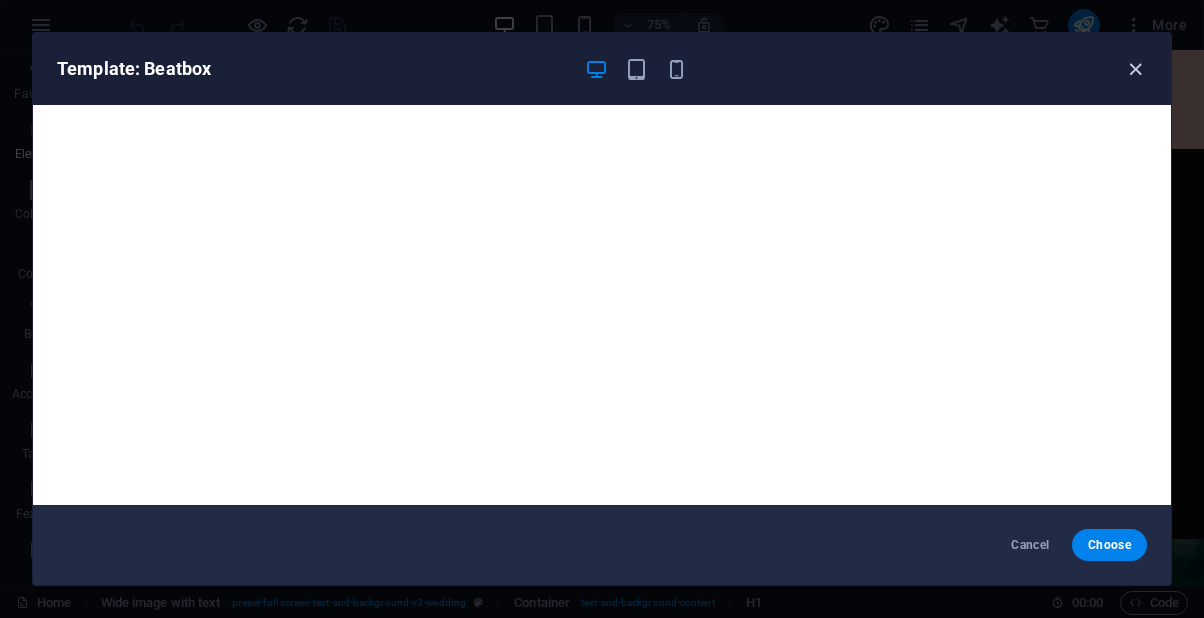 click at bounding box center [1135, 69] 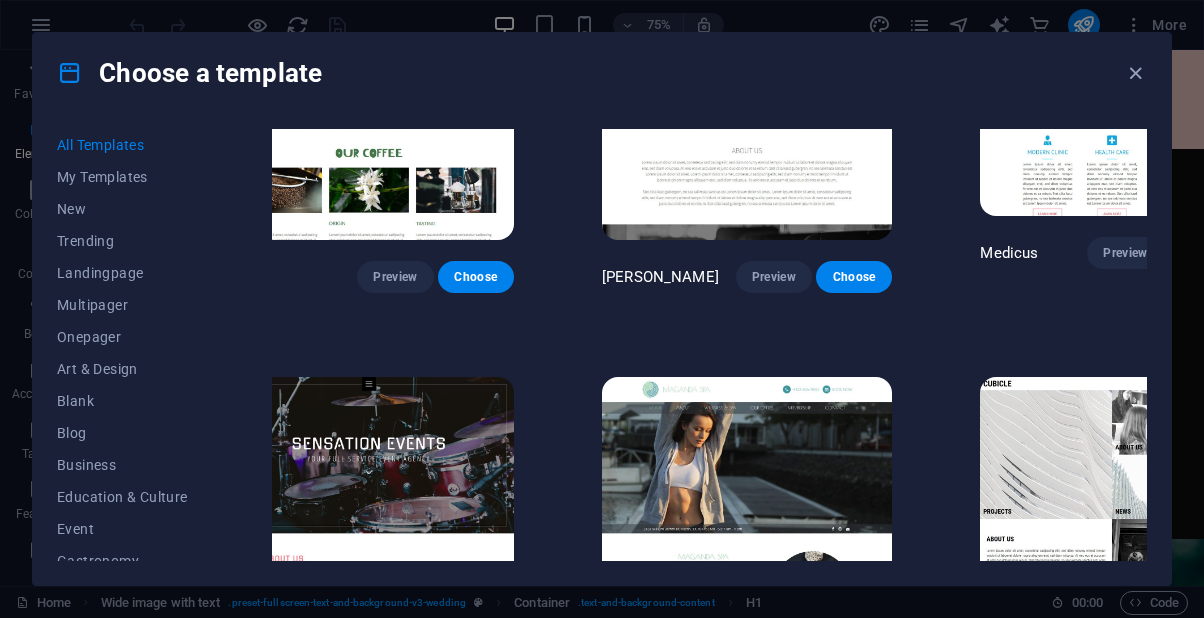 scroll, scrollTop: 18273, scrollLeft: 52, axis: both 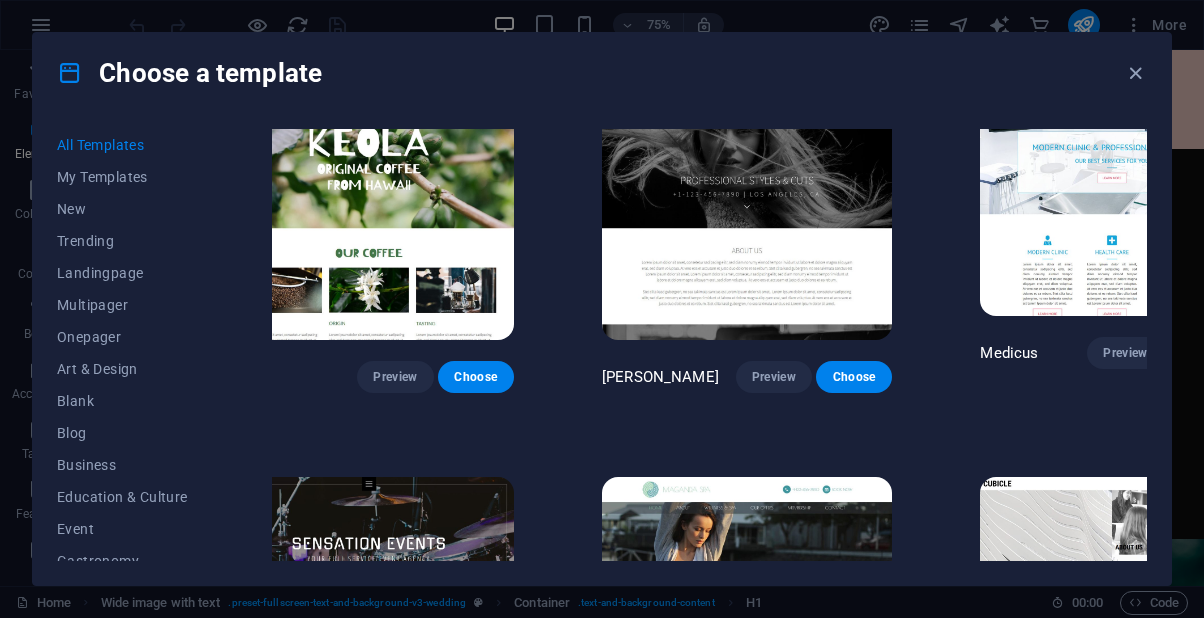 click on "Preview" at bounding box center (774, 1591) 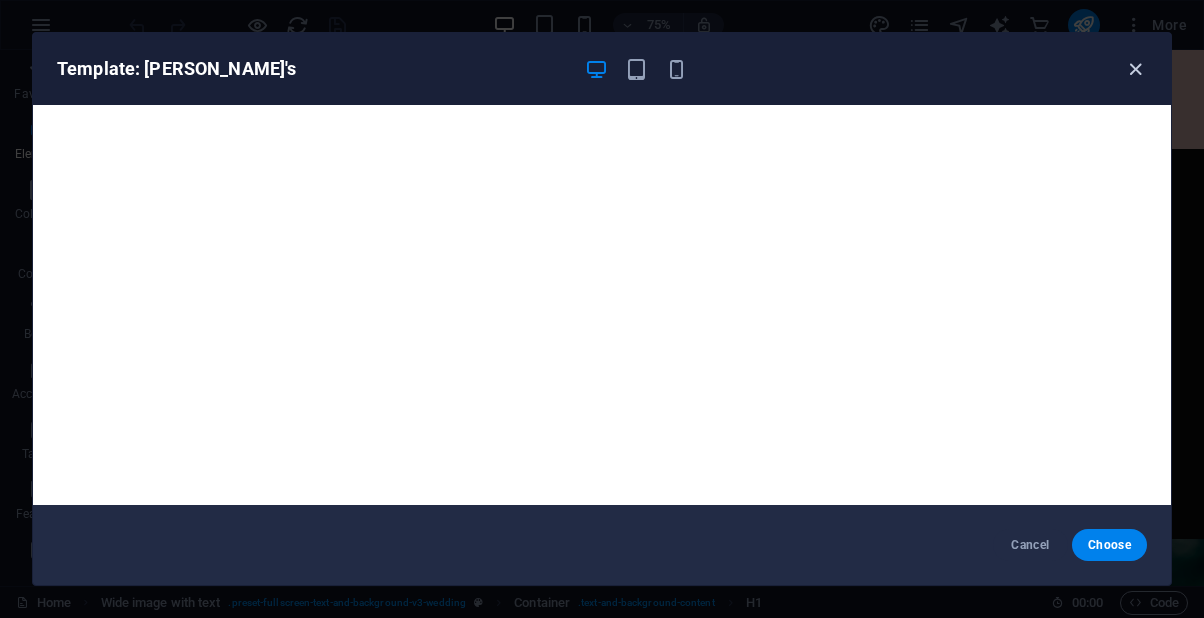 click at bounding box center [1135, 69] 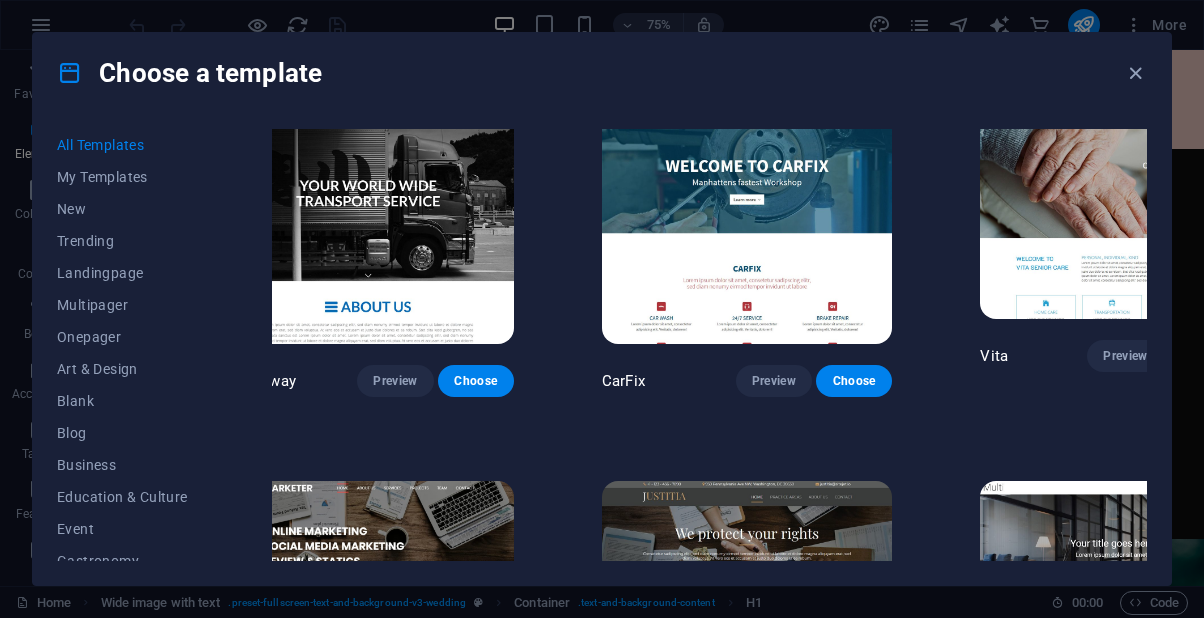 scroll, scrollTop: 16973, scrollLeft: 52, axis: both 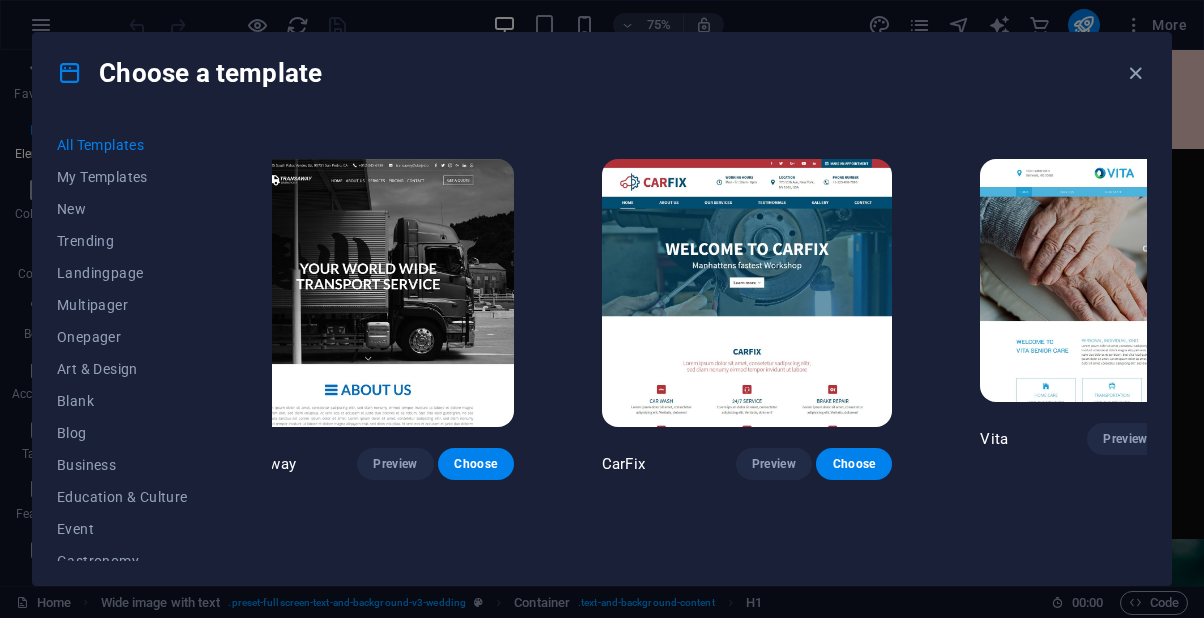 click on "Preview" at bounding box center (395, 1677) 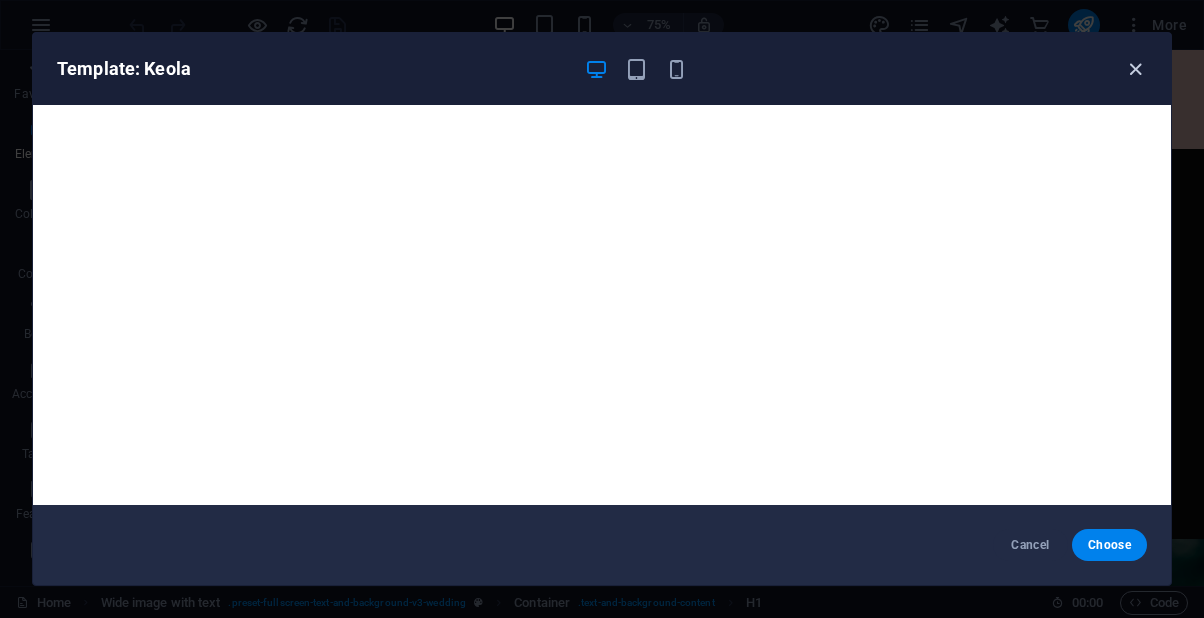 click at bounding box center [1135, 69] 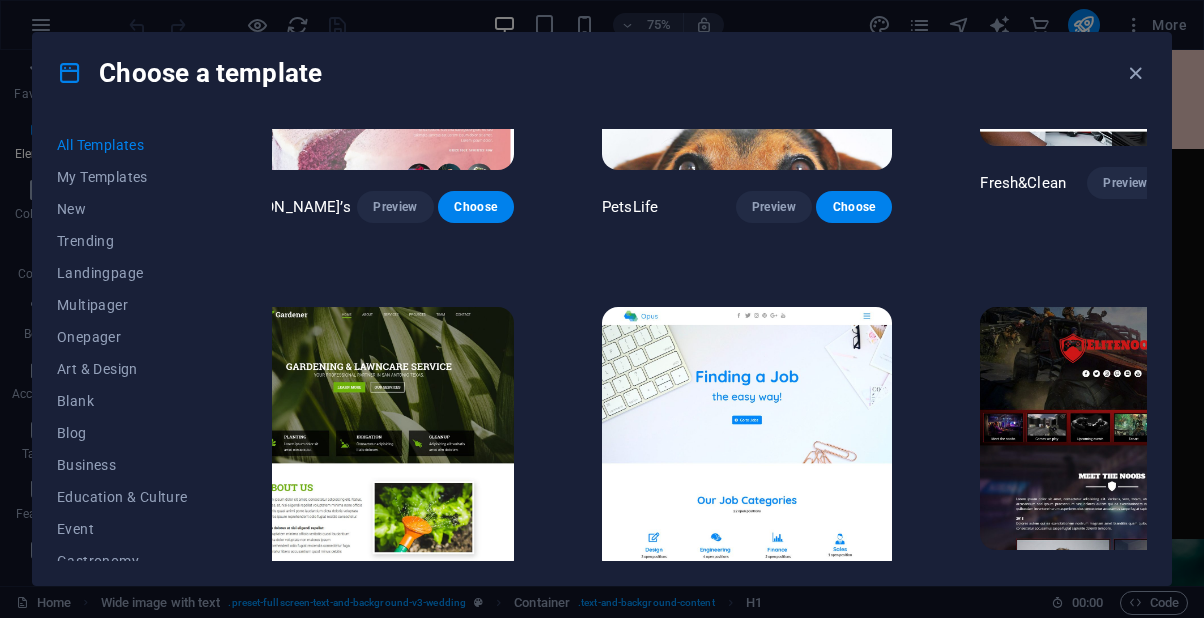 scroll, scrollTop: 14775, scrollLeft: 52, axis: both 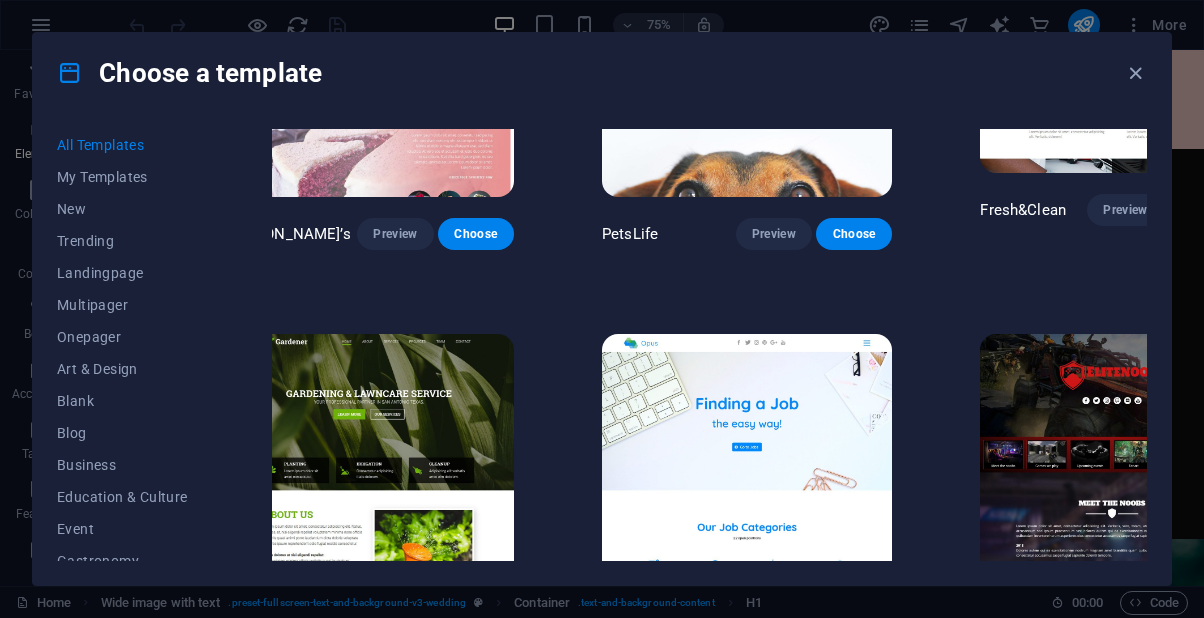 click on "Preview" at bounding box center [395, 1448] 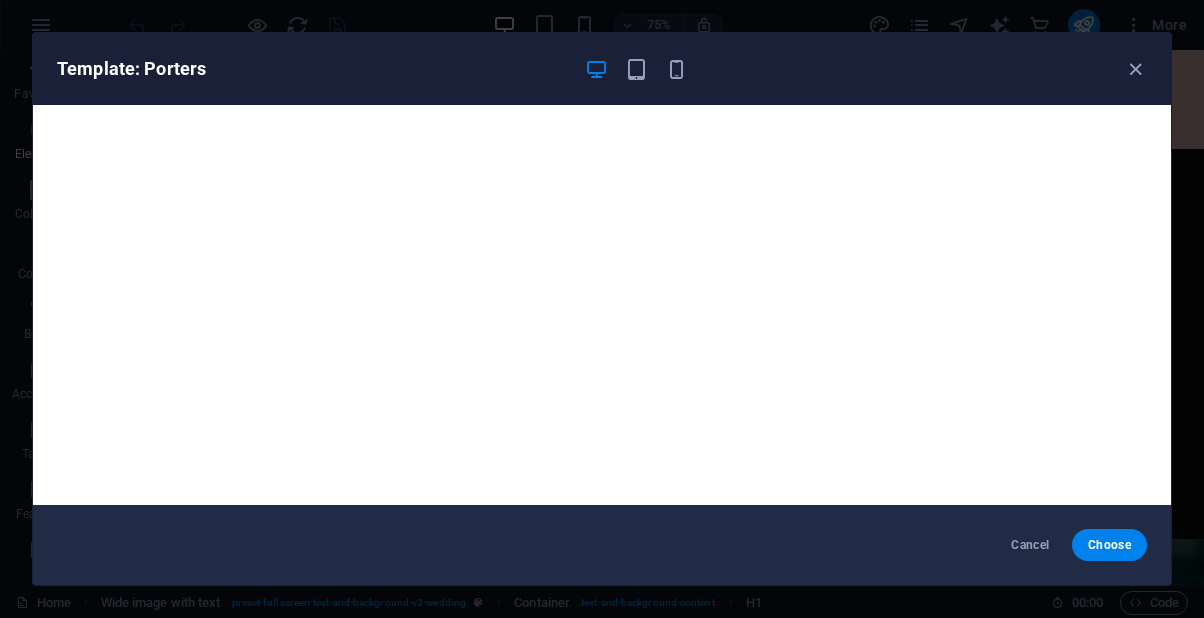 scroll, scrollTop: 4, scrollLeft: 0, axis: vertical 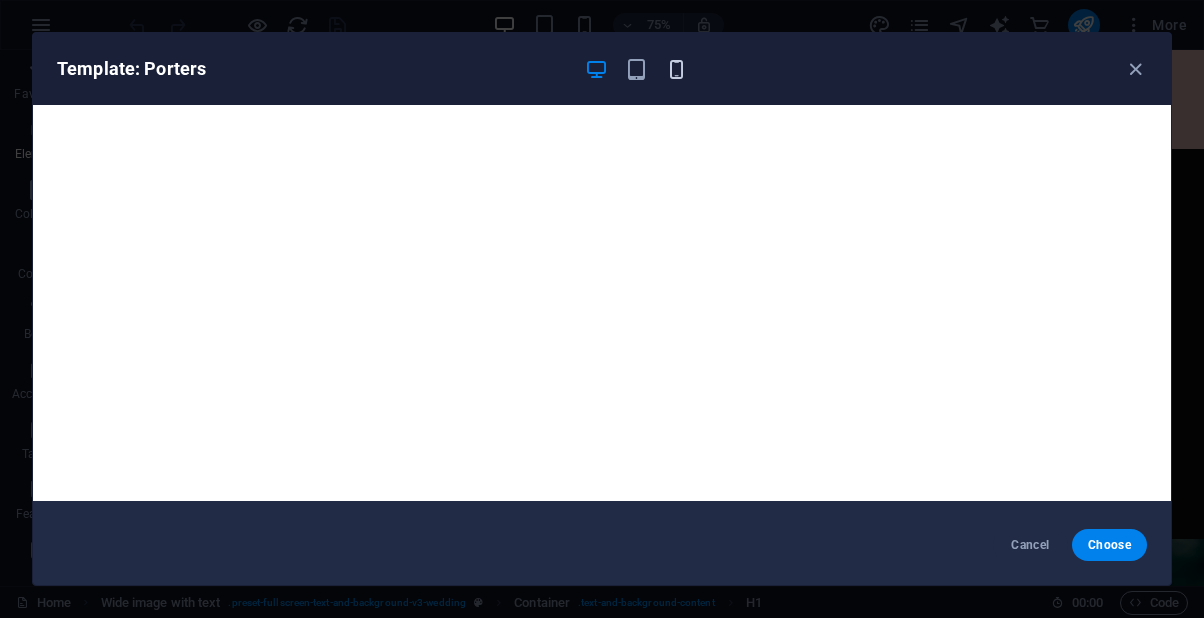 click at bounding box center (676, 69) 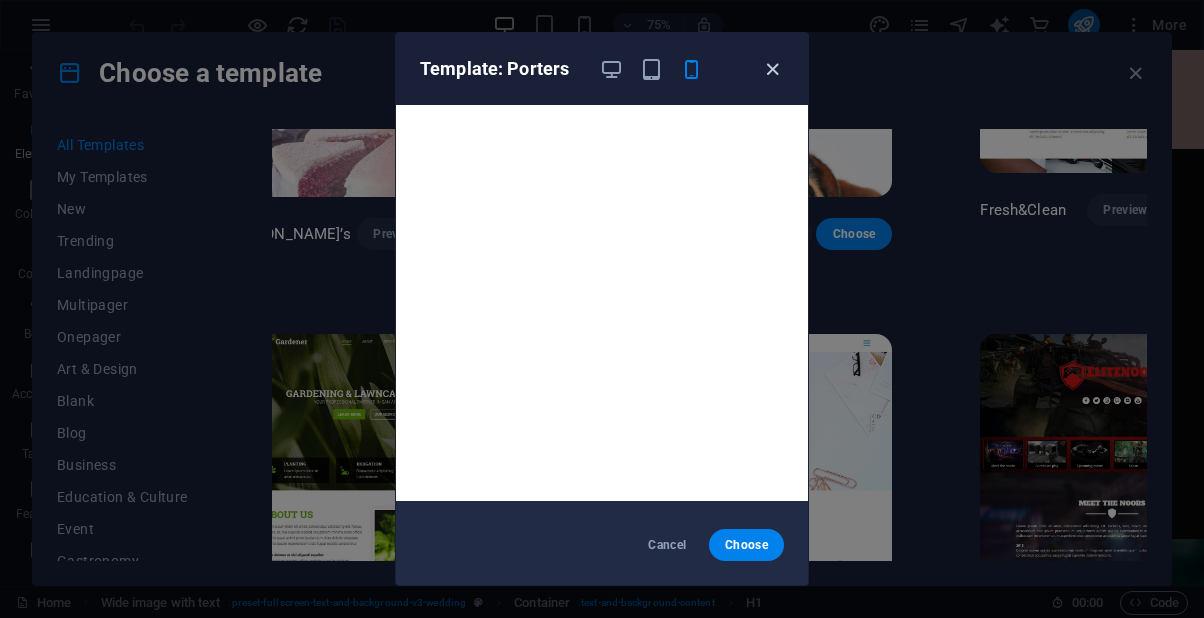 click at bounding box center (772, 69) 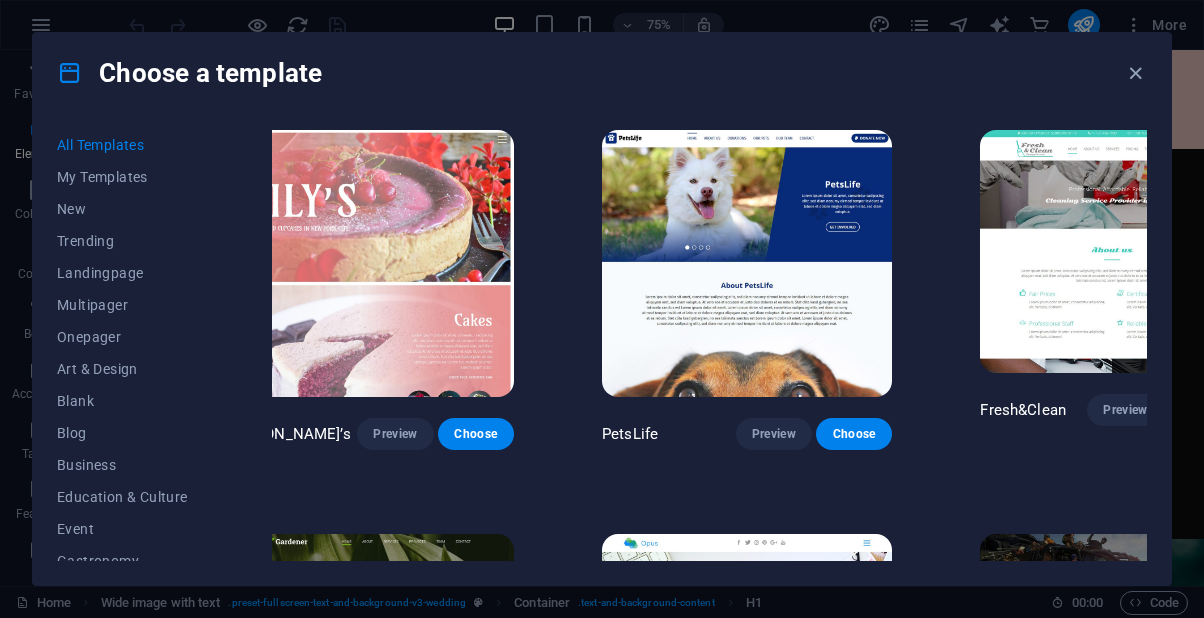 scroll, scrollTop: 14375, scrollLeft: 52, axis: both 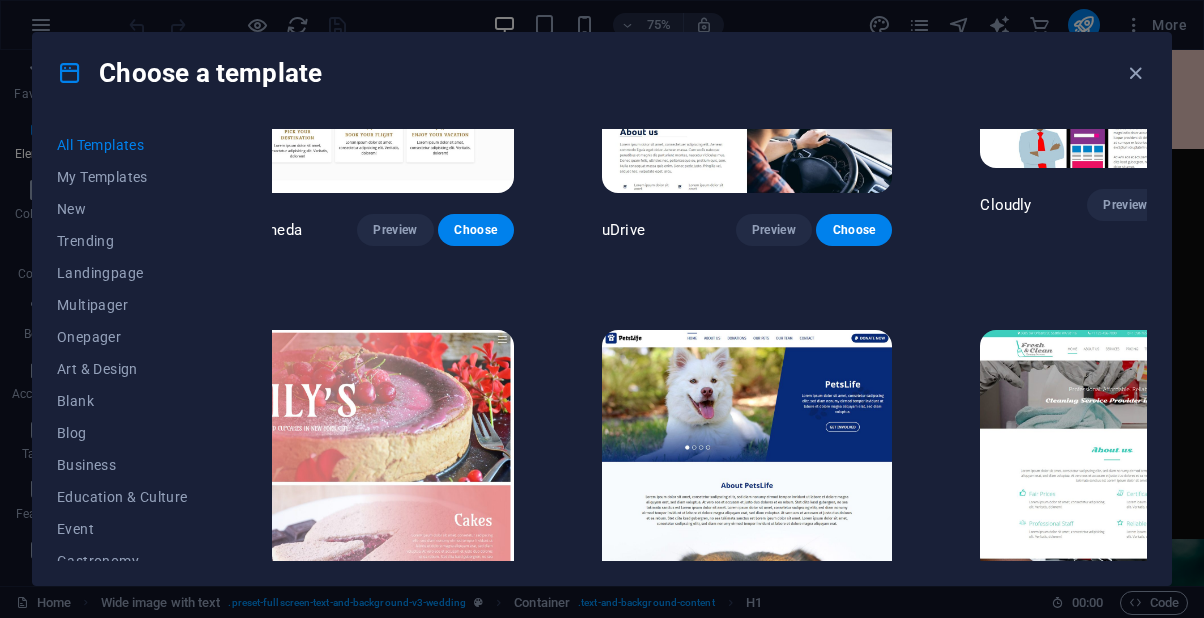 click on "Preview" at bounding box center (395, 1443) 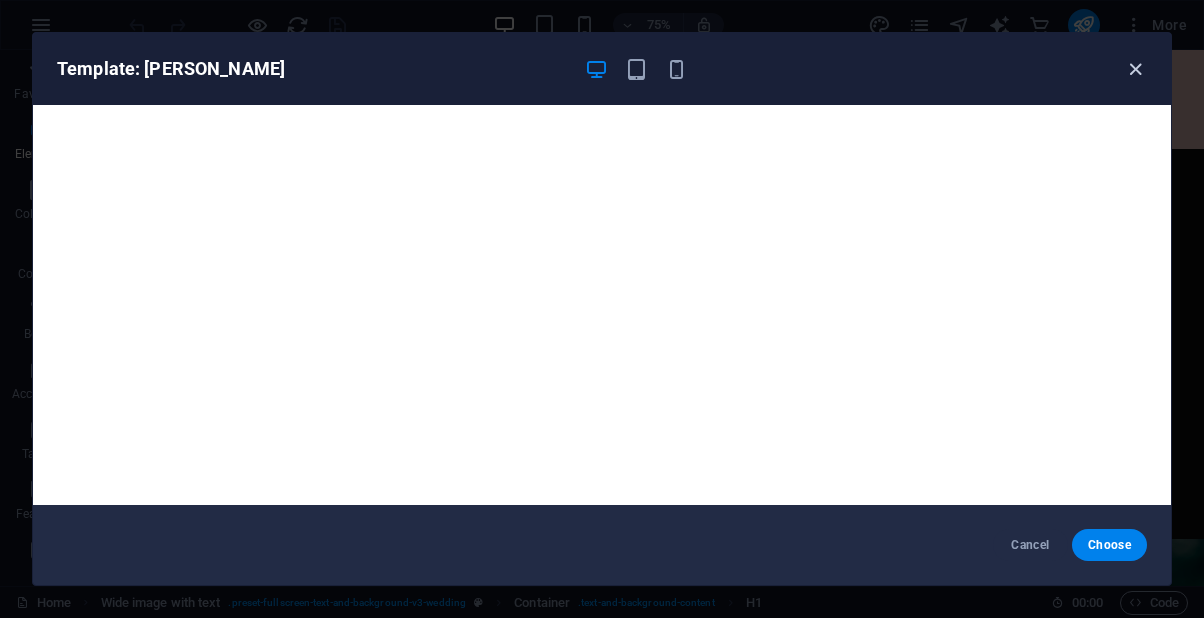 click at bounding box center [1135, 69] 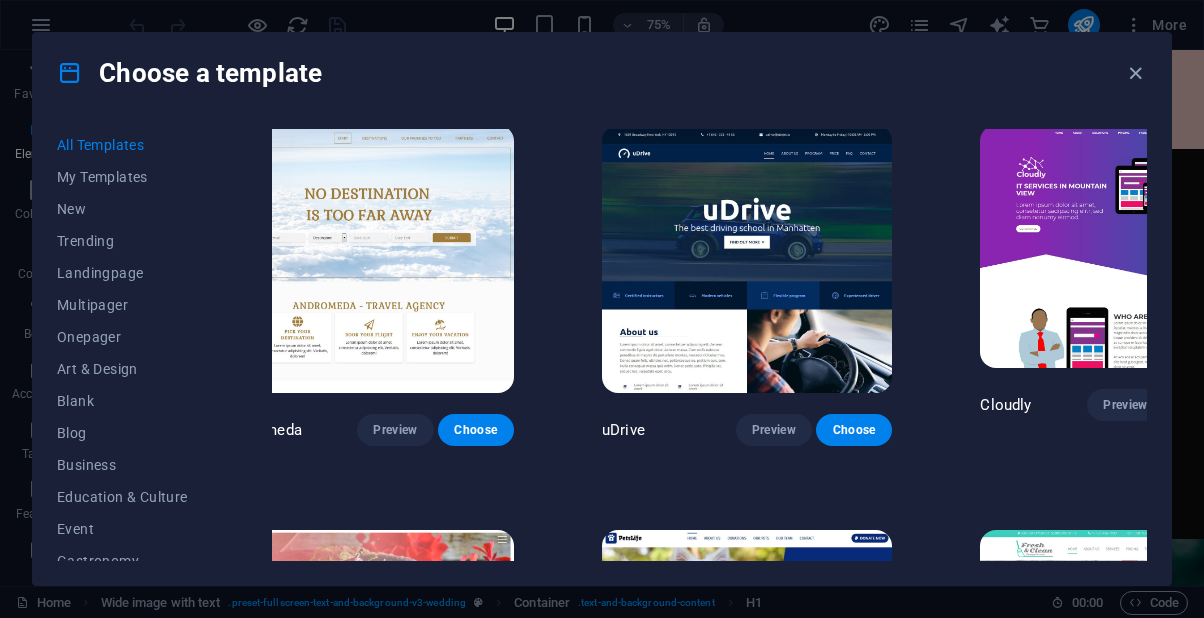 scroll, scrollTop: 13975, scrollLeft: 52, axis: both 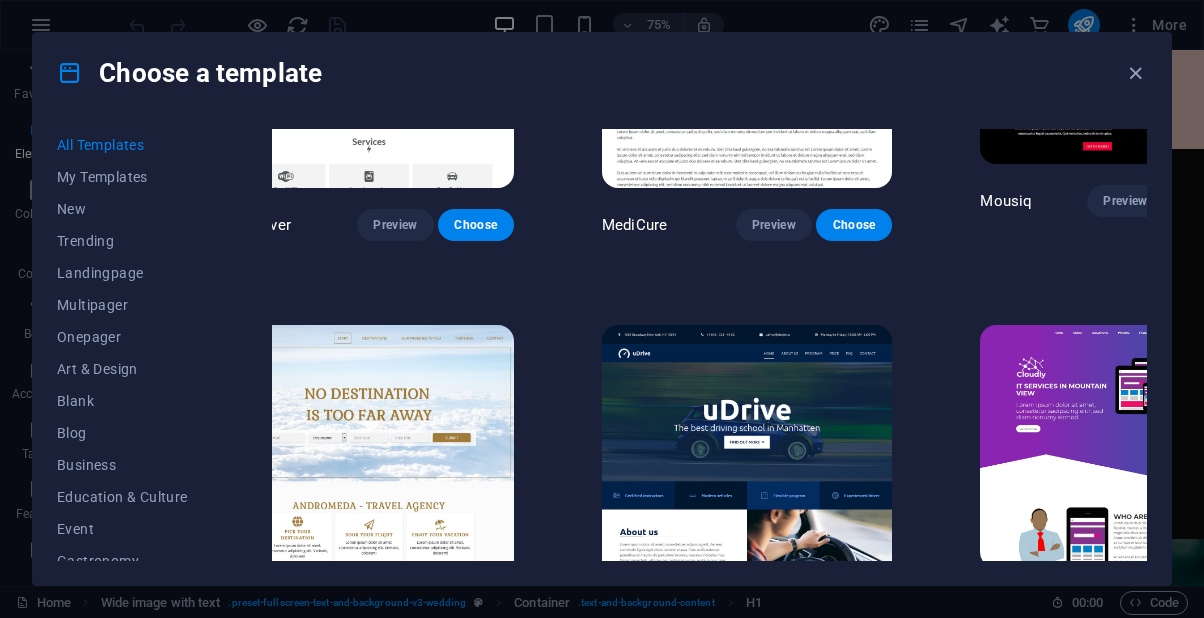 click on "Preview" at bounding box center [1125, 1414] 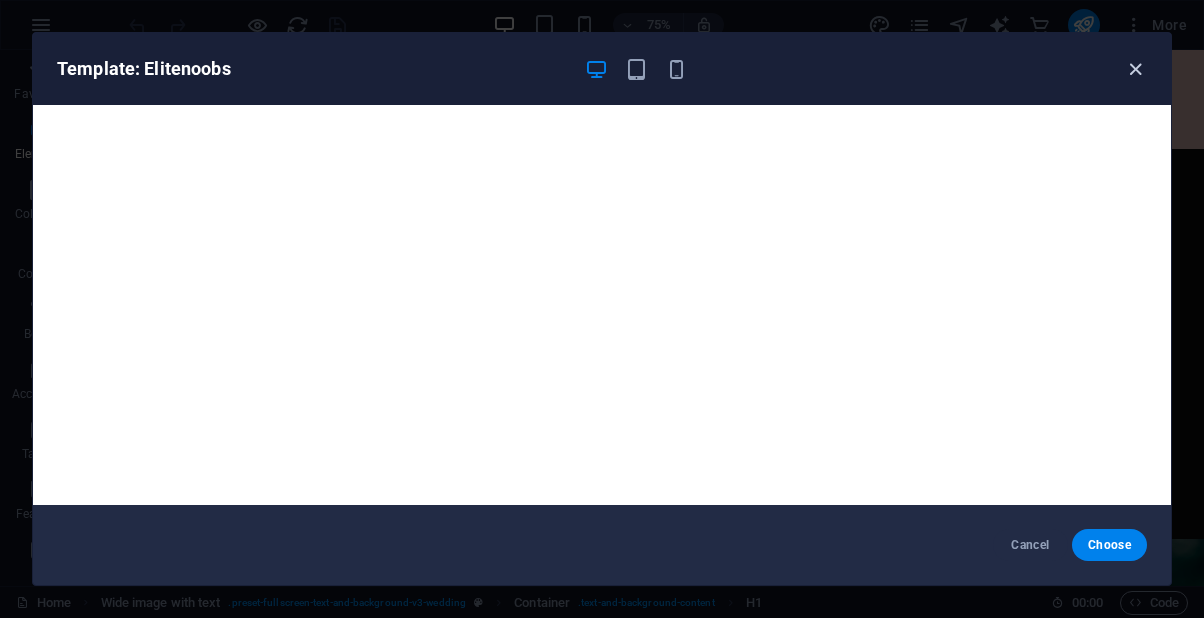 click at bounding box center [1135, 69] 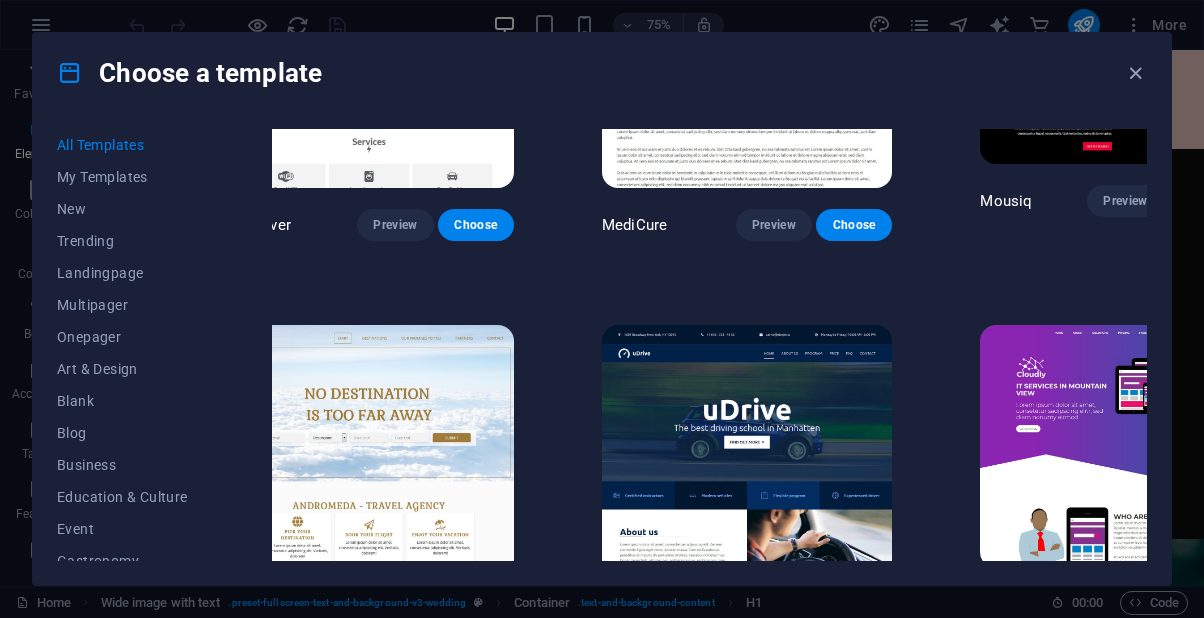scroll, scrollTop: 13575, scrollLeft: 52, axis: both 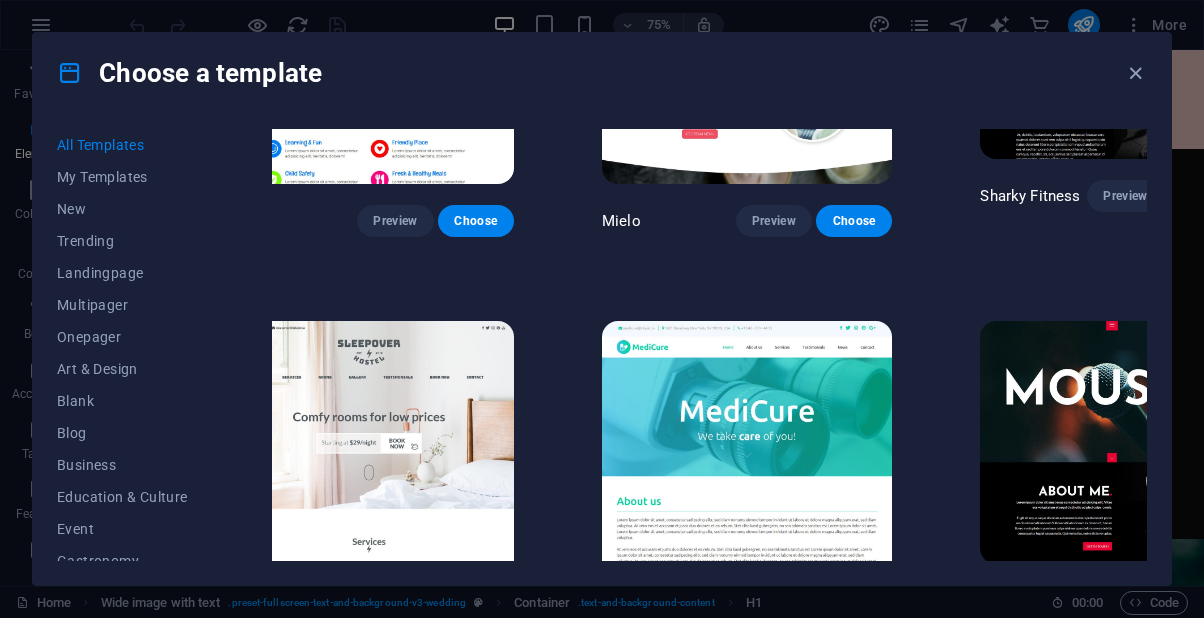 click on "Preview" at bounding box center (395, 1434) 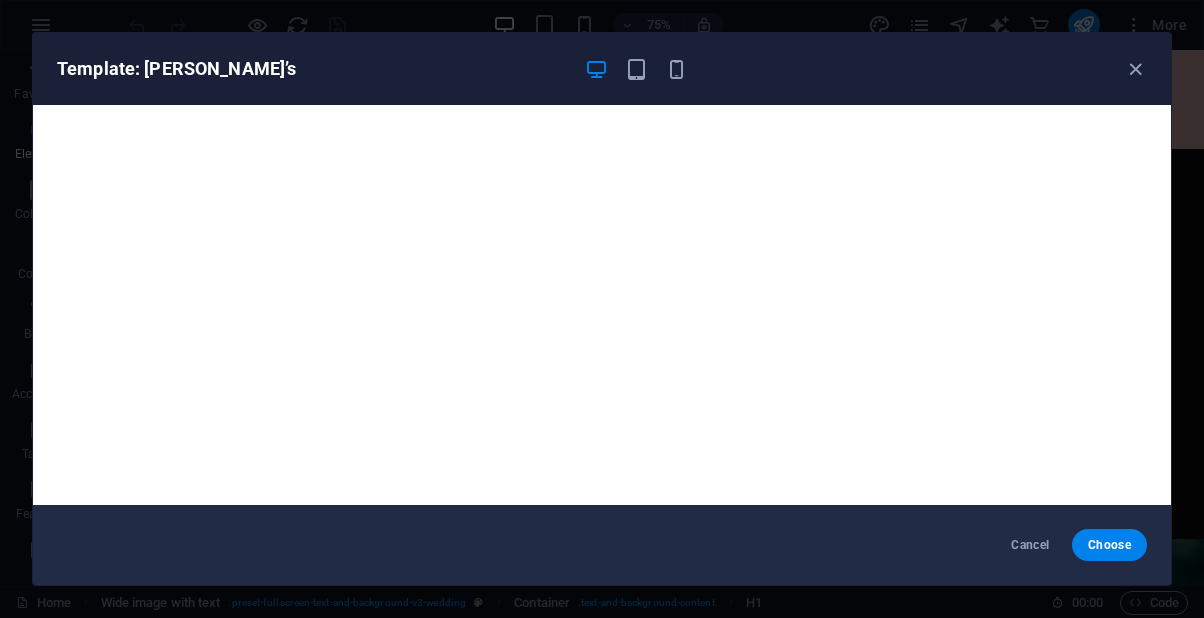 scroll, scrollTop: 0, scrollLeft: 0, axis: both 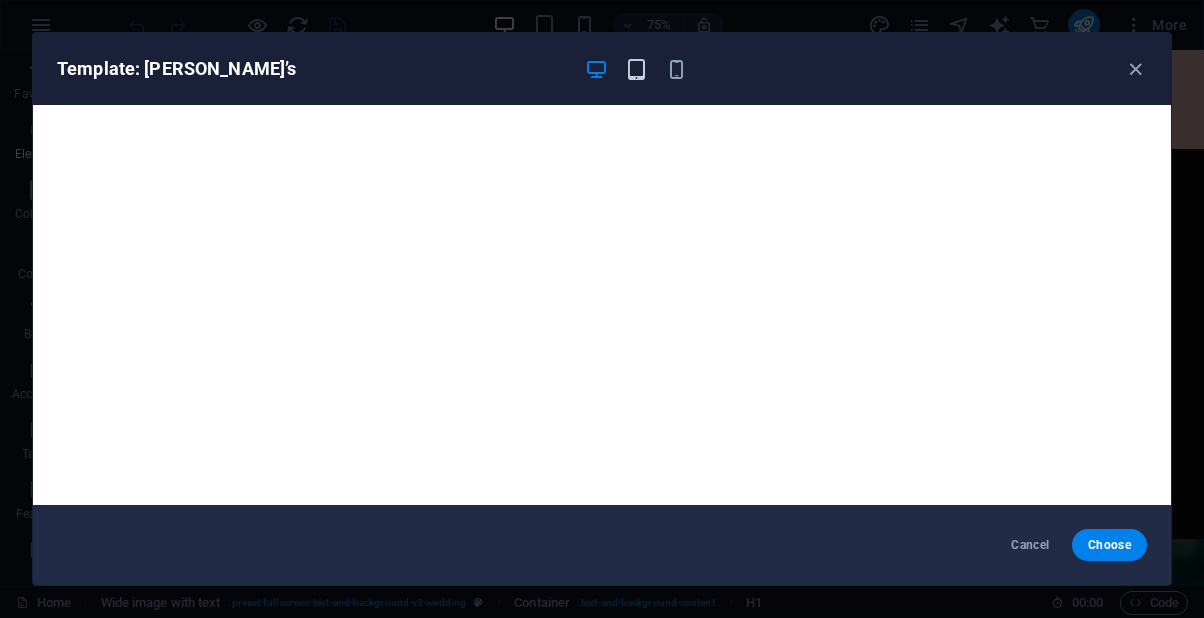 click at bounding box center (636, 69) 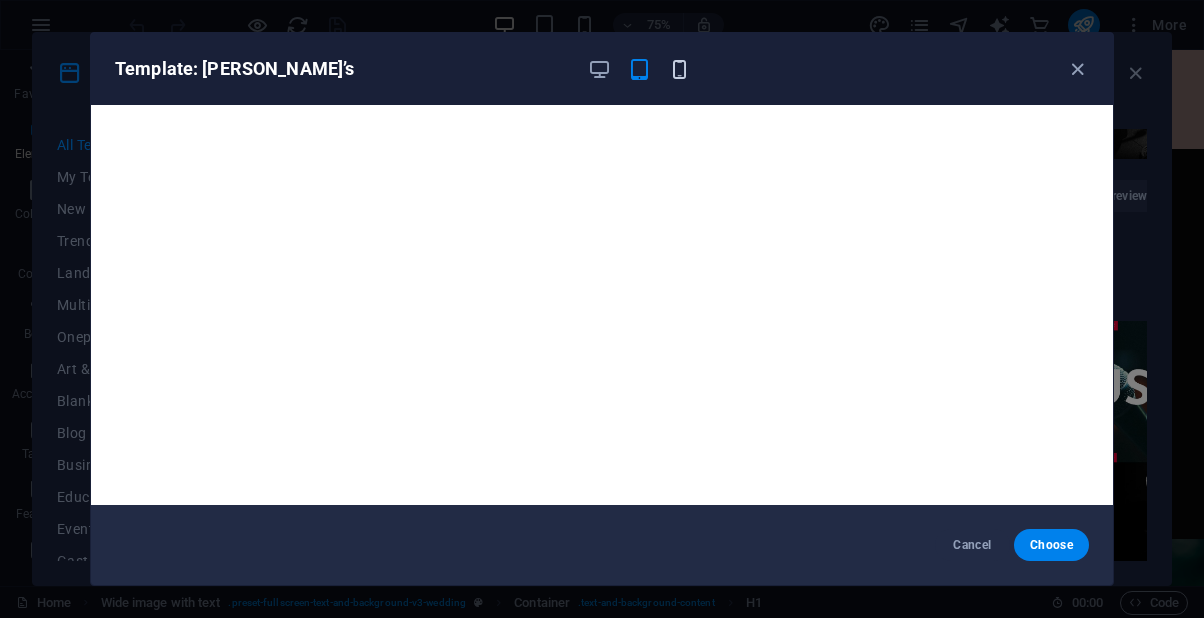 click at bounding box center (679, 69) 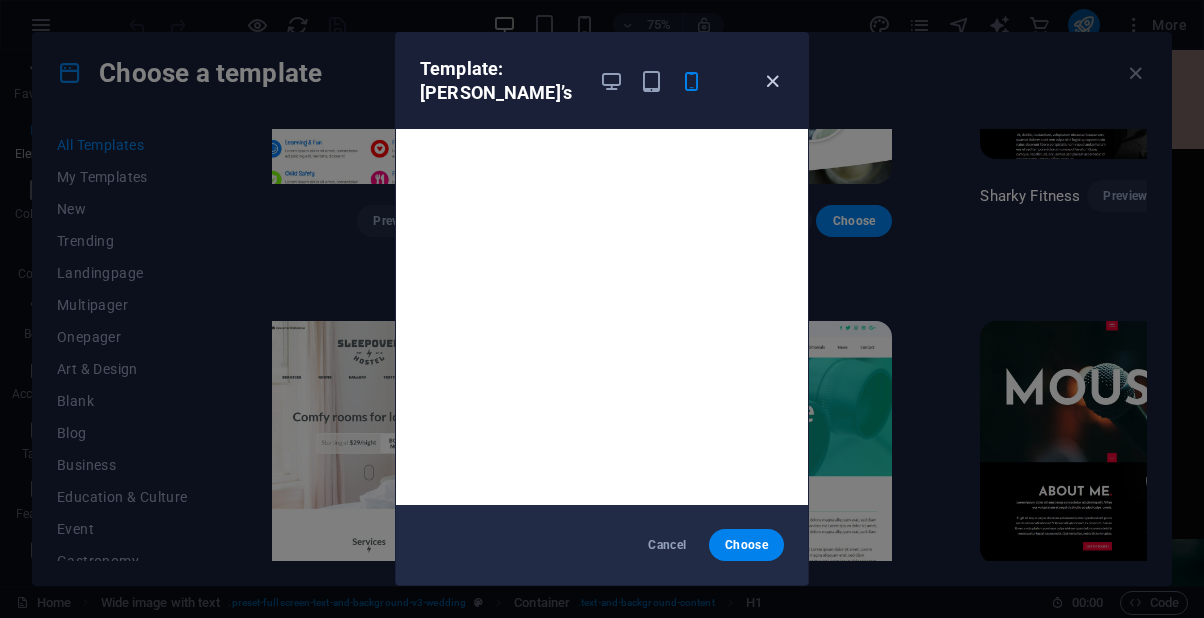 click at bounding box center [772, 81] 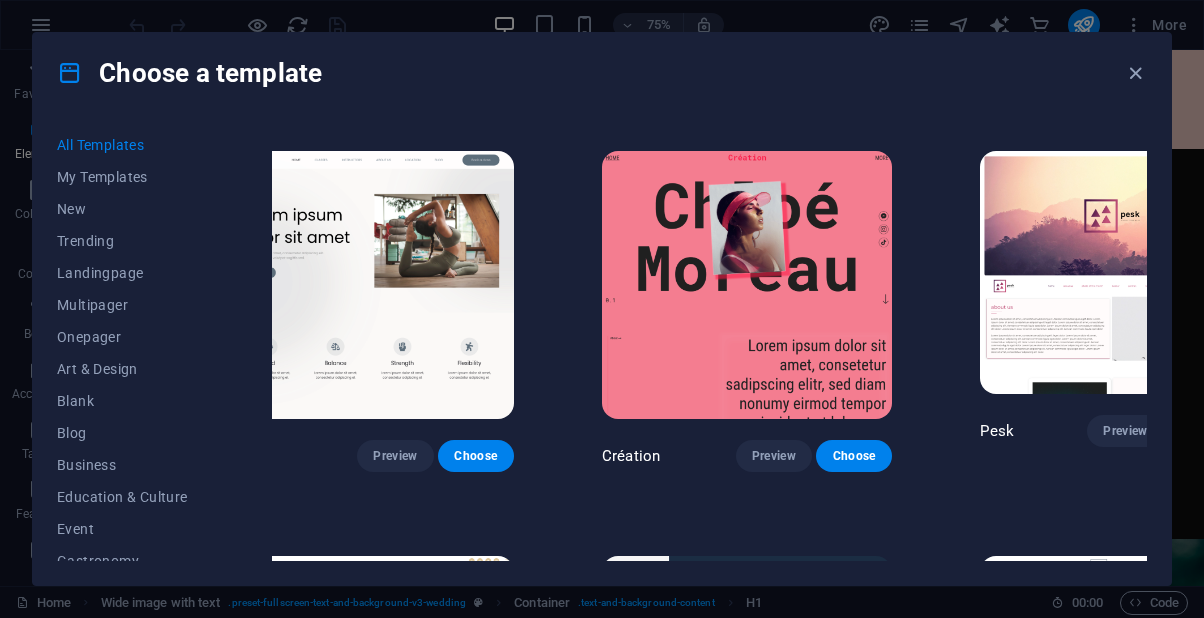 scroll, scrollTop: 6875, scrollLeft: 52, axis: both 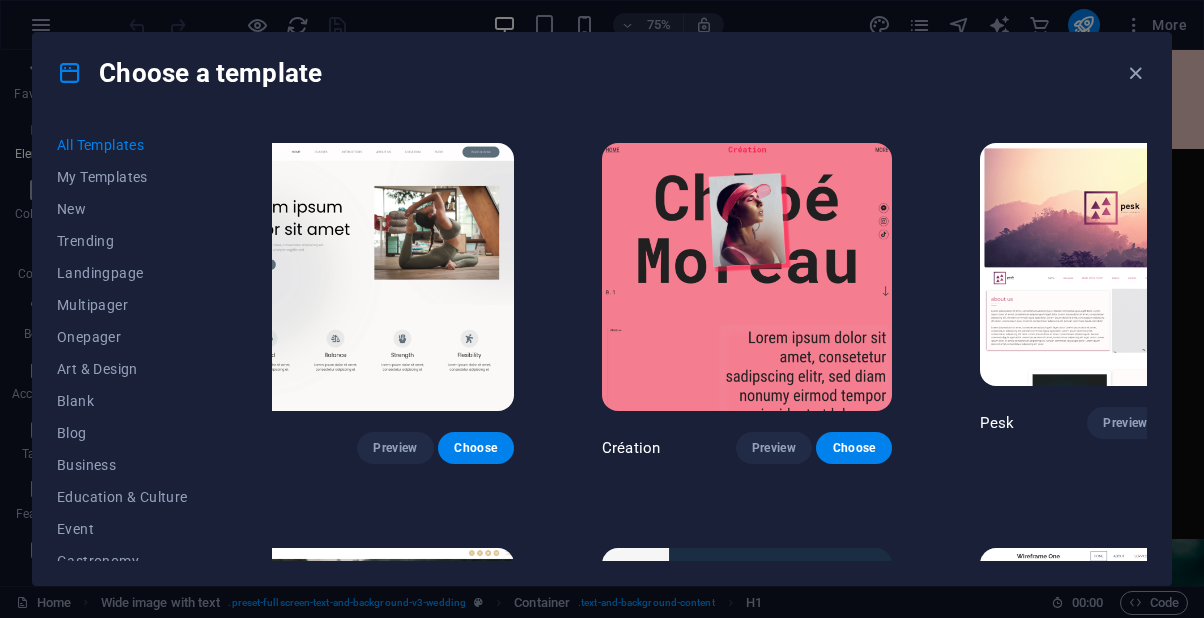 click on "Preview" at bounding box center [395, 852] 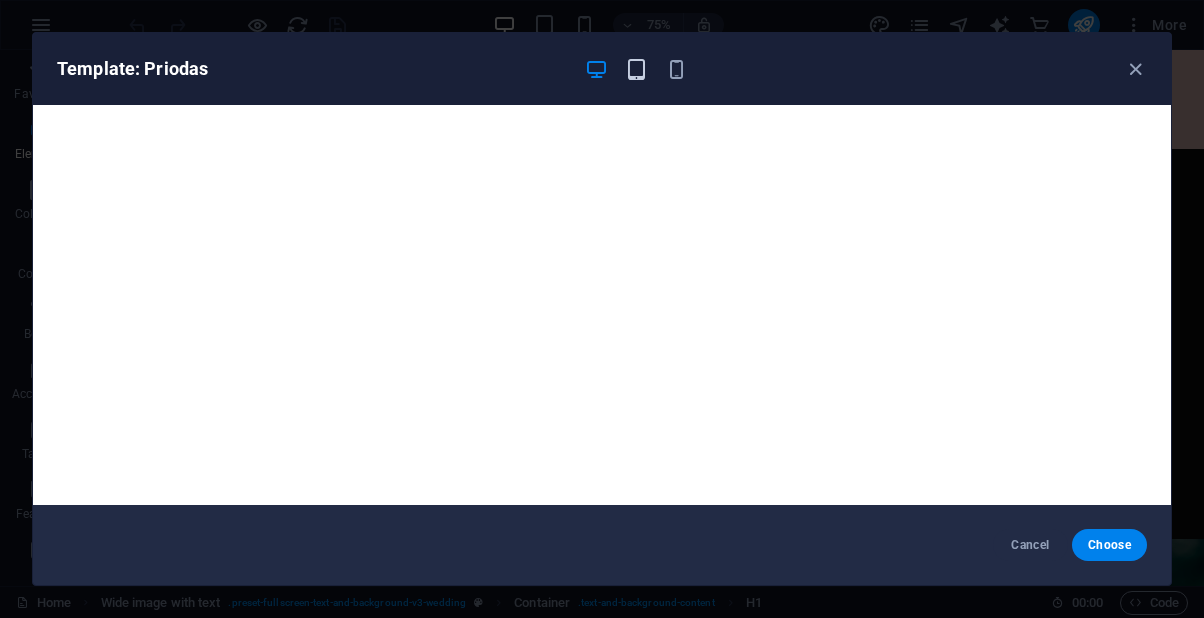 click at bounding box center (636, 69) 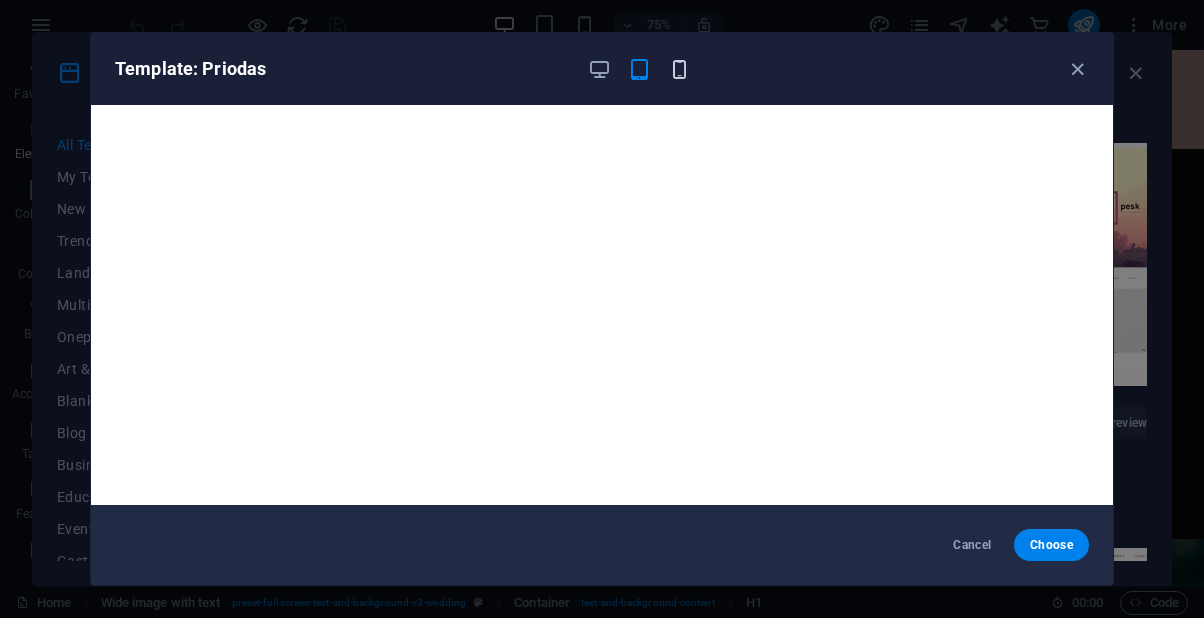 click at bounding box center [679, 69] 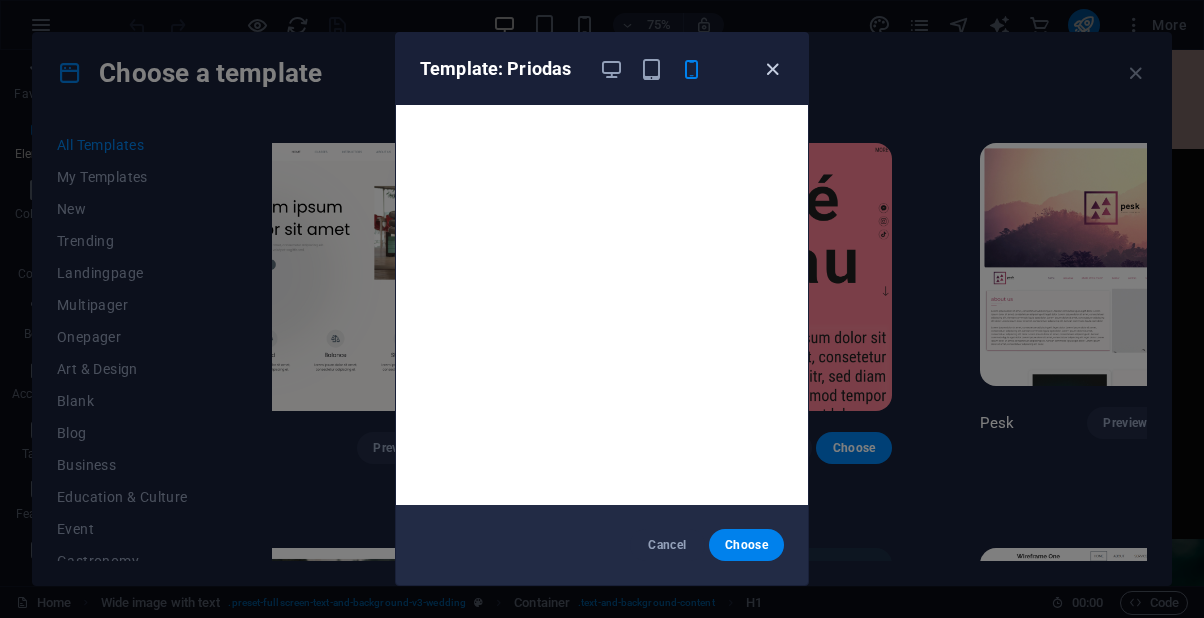 click at bounding box center (772, 69) 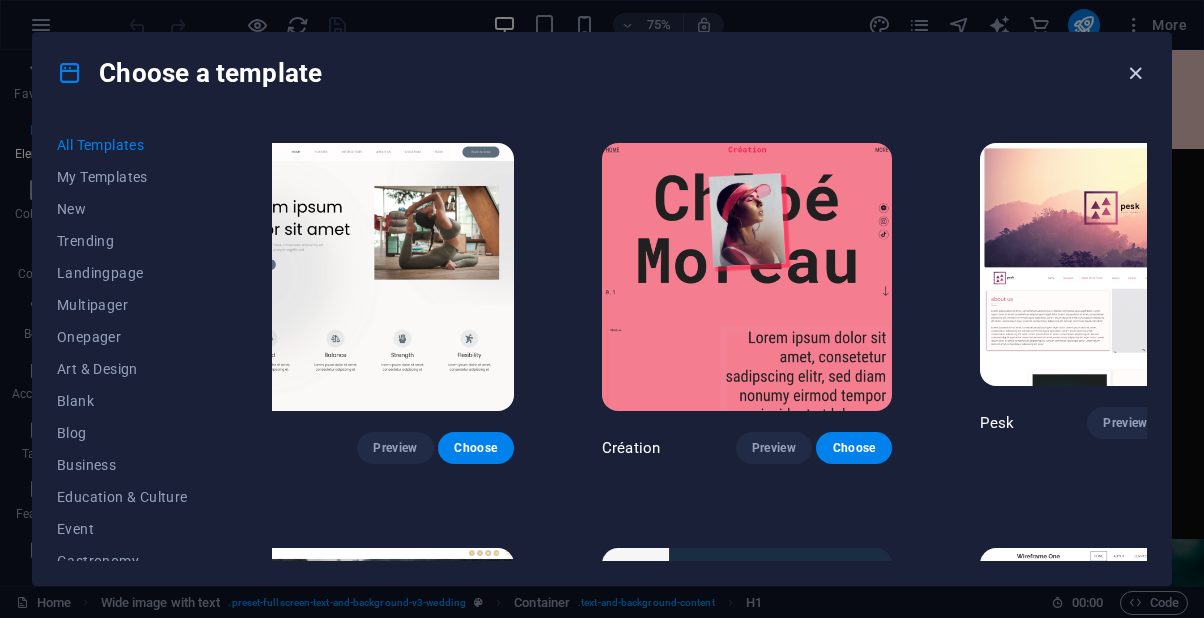 click at bounding box center (1135, 73) 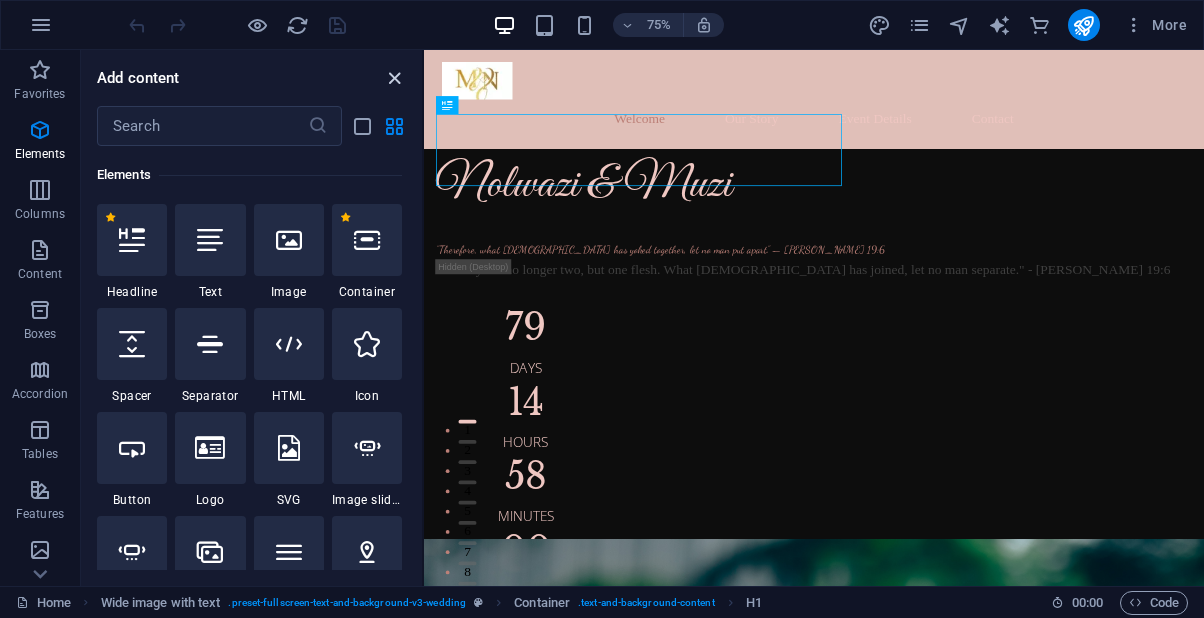 click at bounding box center [394, 78] 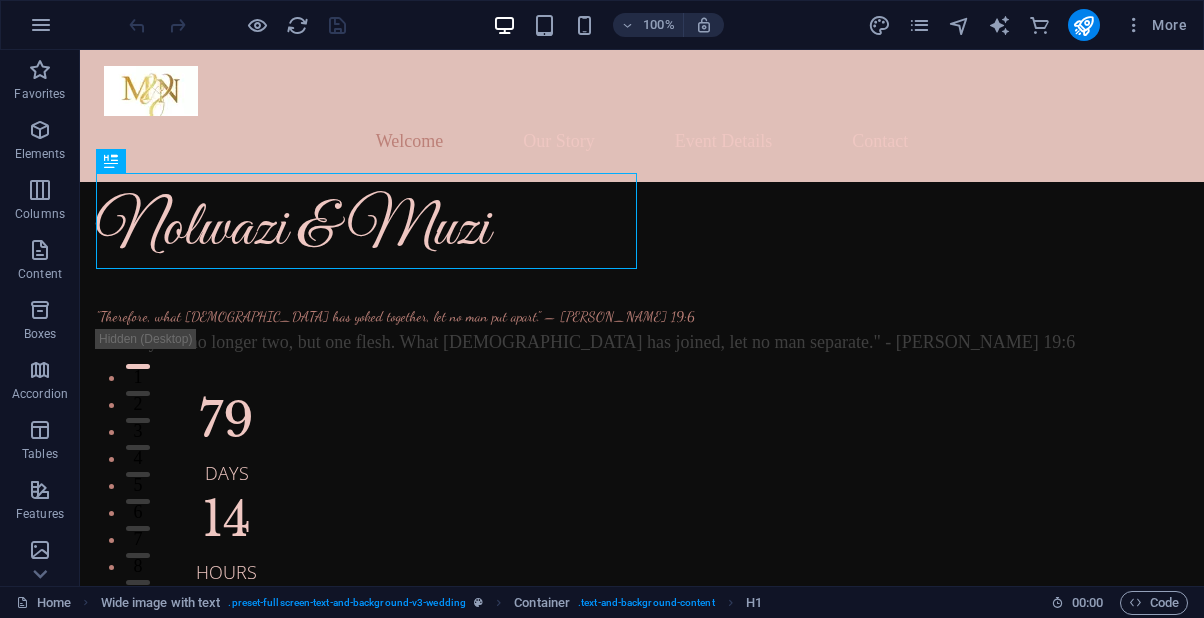 click on "100% More" at bounding box center [660, 25] 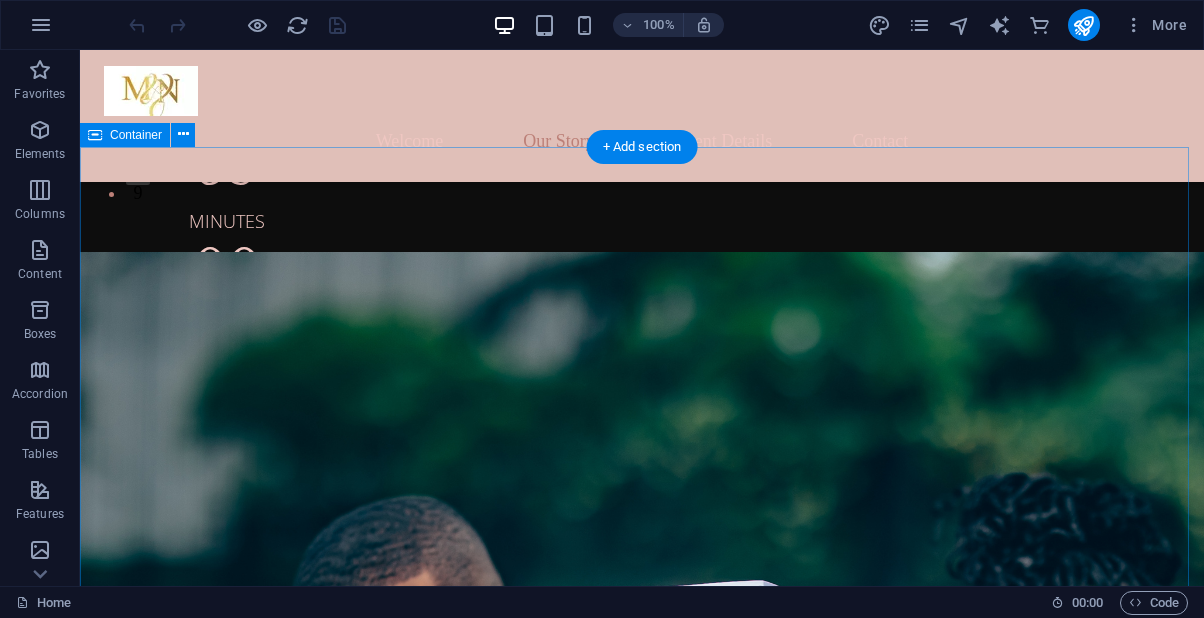 scroll, scrollTop: 0, scrollLeft: 0, axis: both 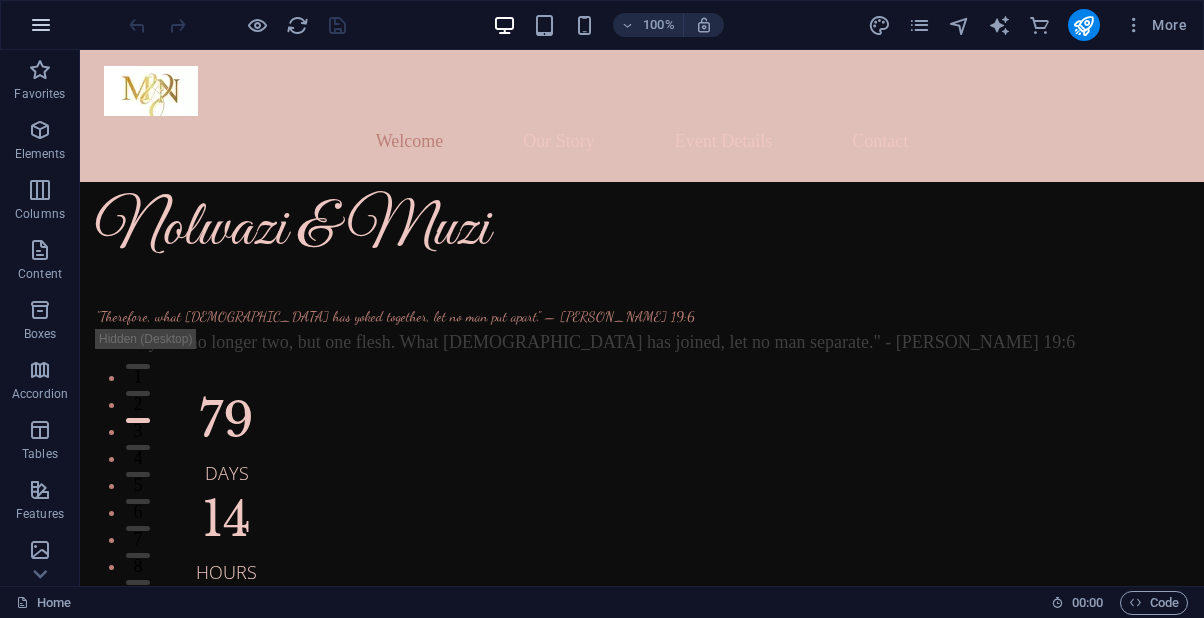 click at bounding box center [41, 25] 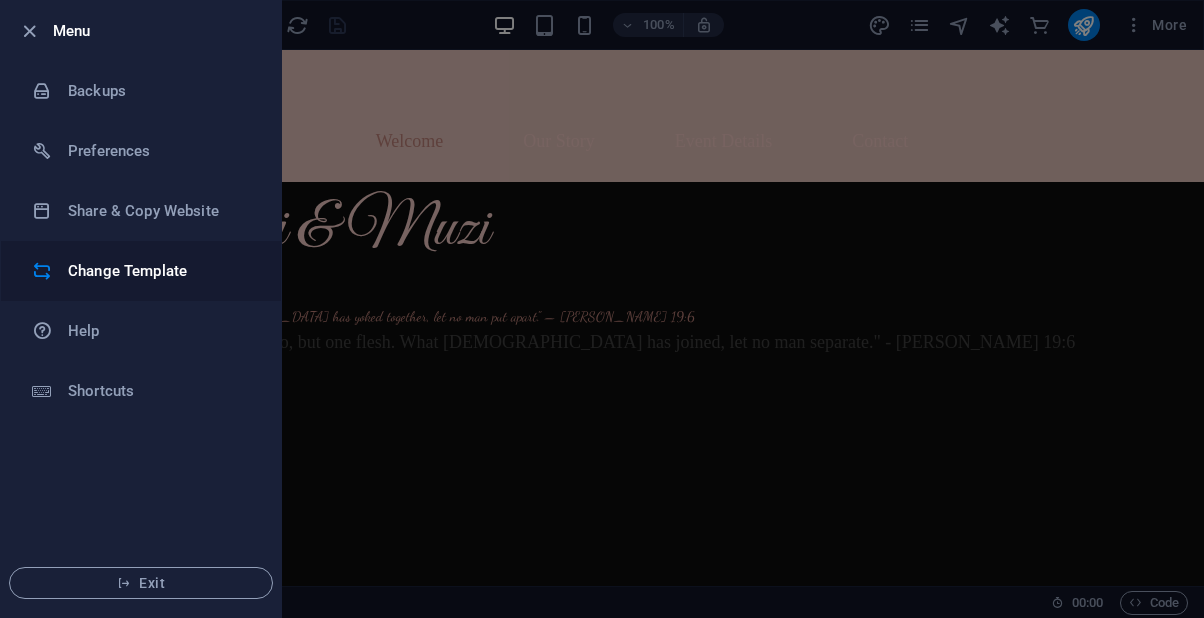click on "Change Template" at bounding box center (141, 271) 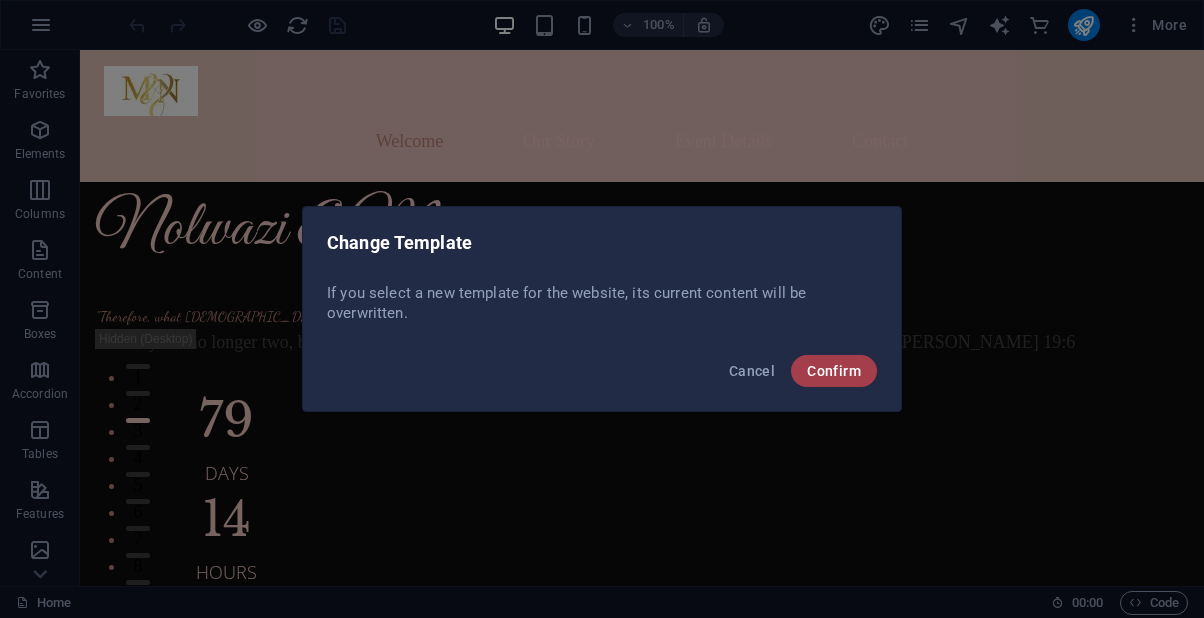 click on "Confirm" at bounding box center (834, 371) 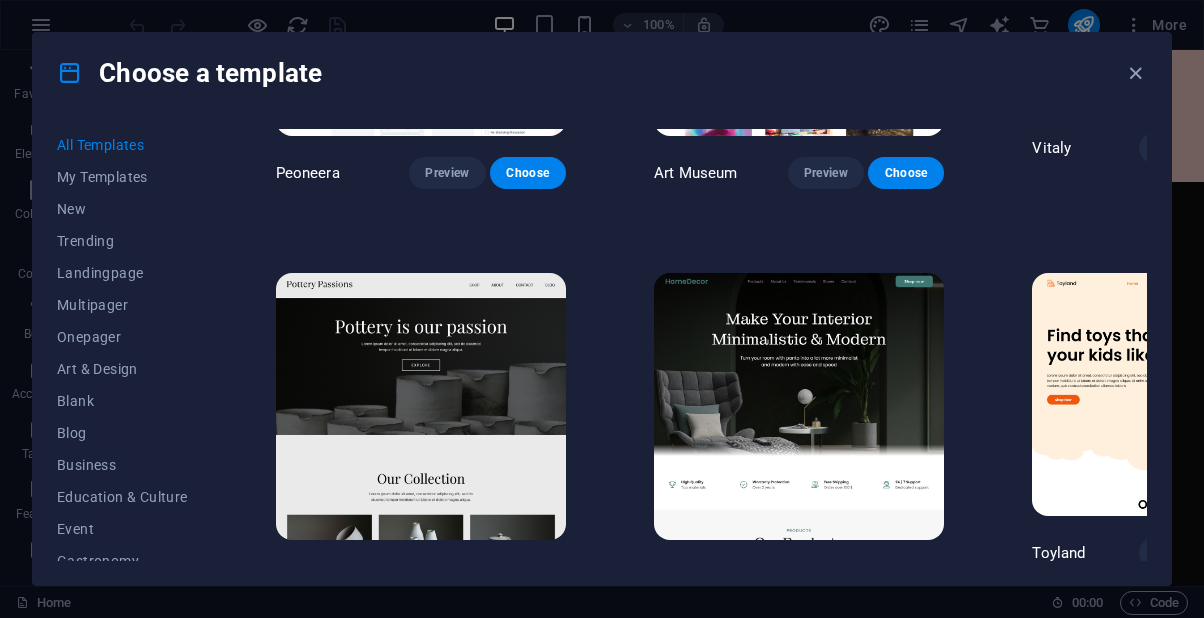 scroll, scrollTop: 300, scrollLeft: 0, axis: vertical 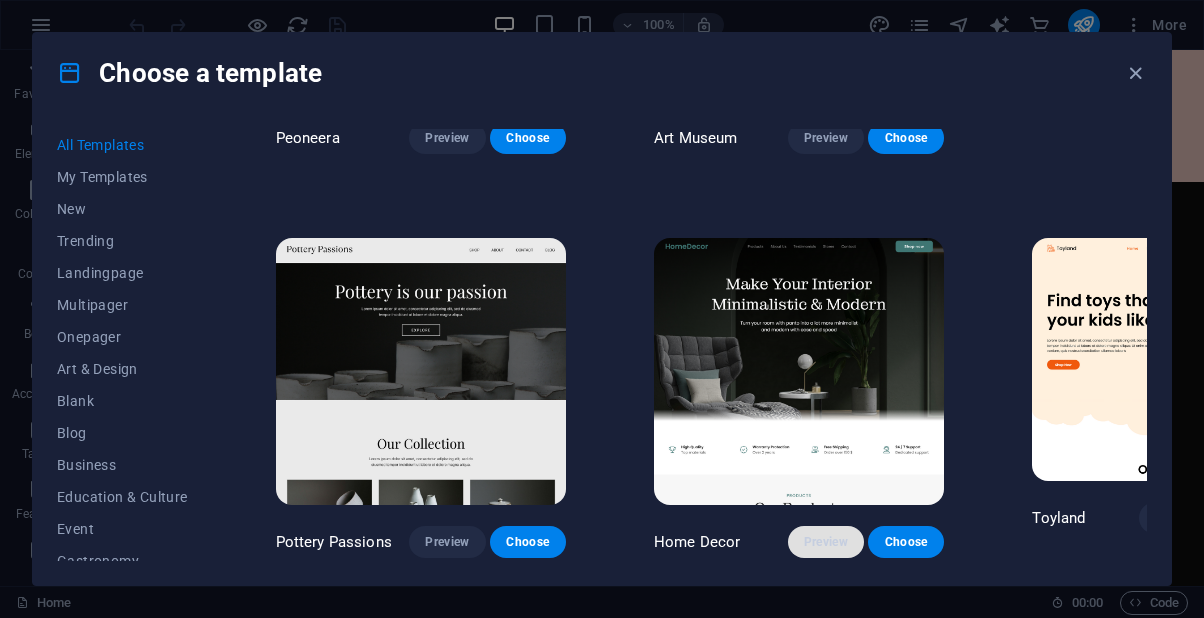 click on "Preview" at bounding box center (826, 542) 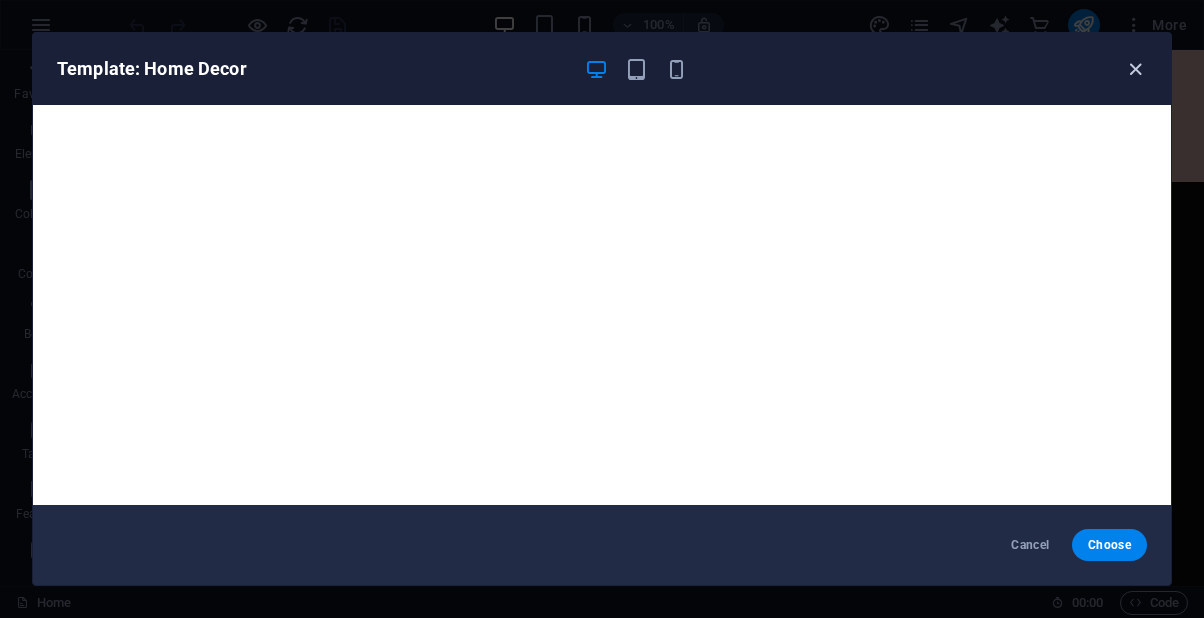 click at bounding box center (1135, 69) 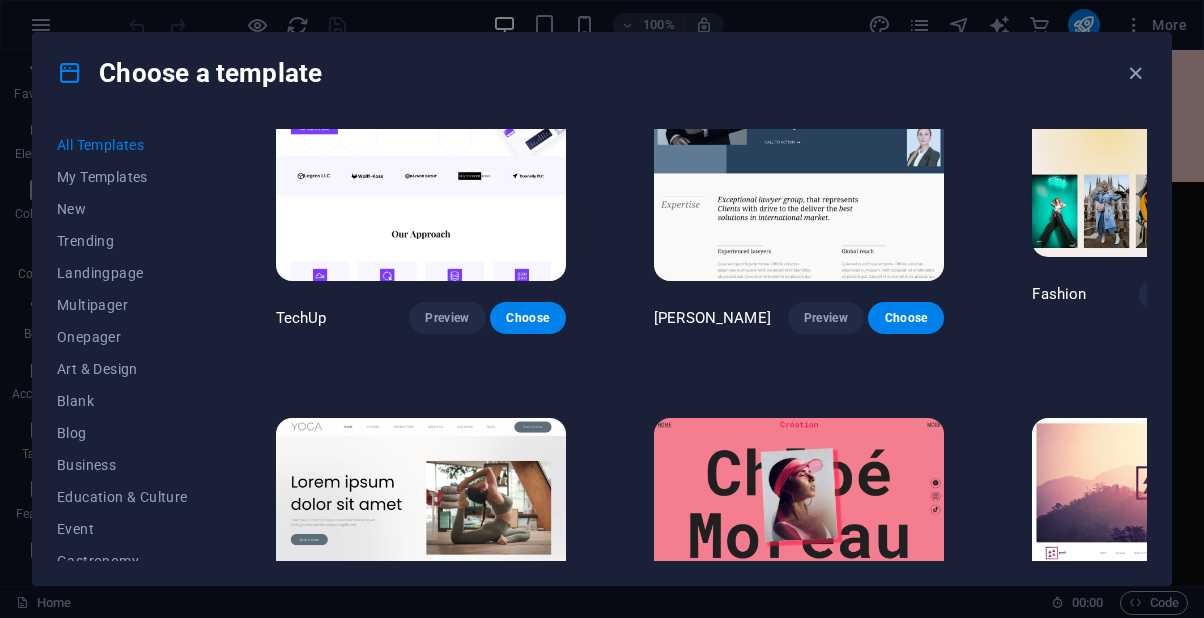 scroll, scrollTop: 6800, scrollLeft: 0, axis: vertical 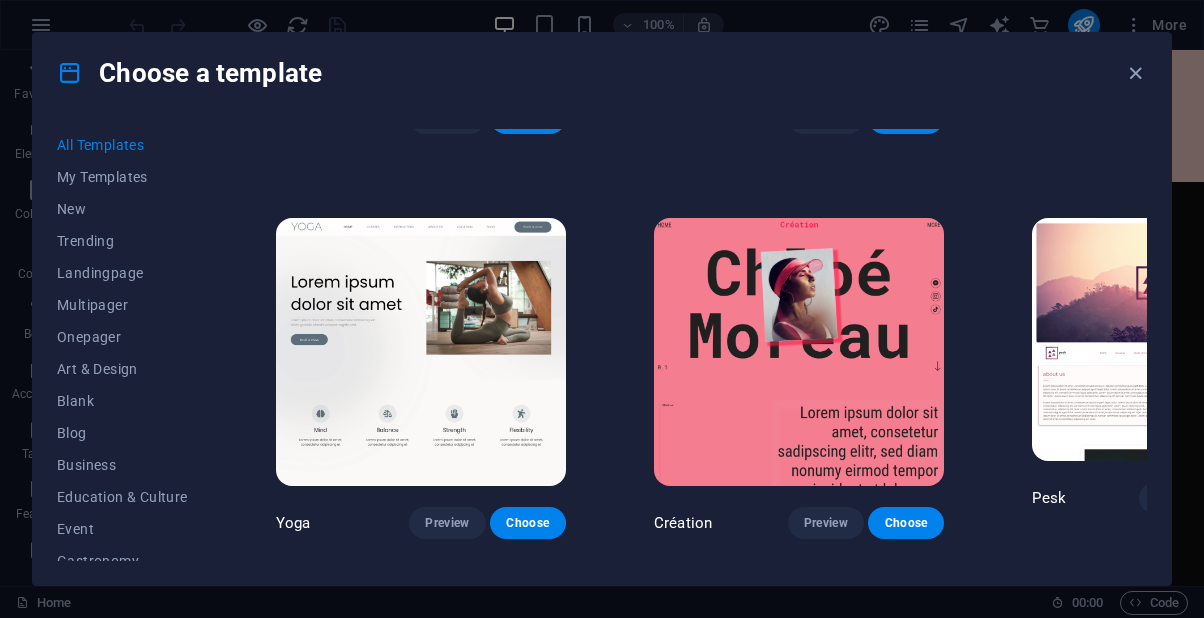 click on "Choose" at bounding box center [528, 927] 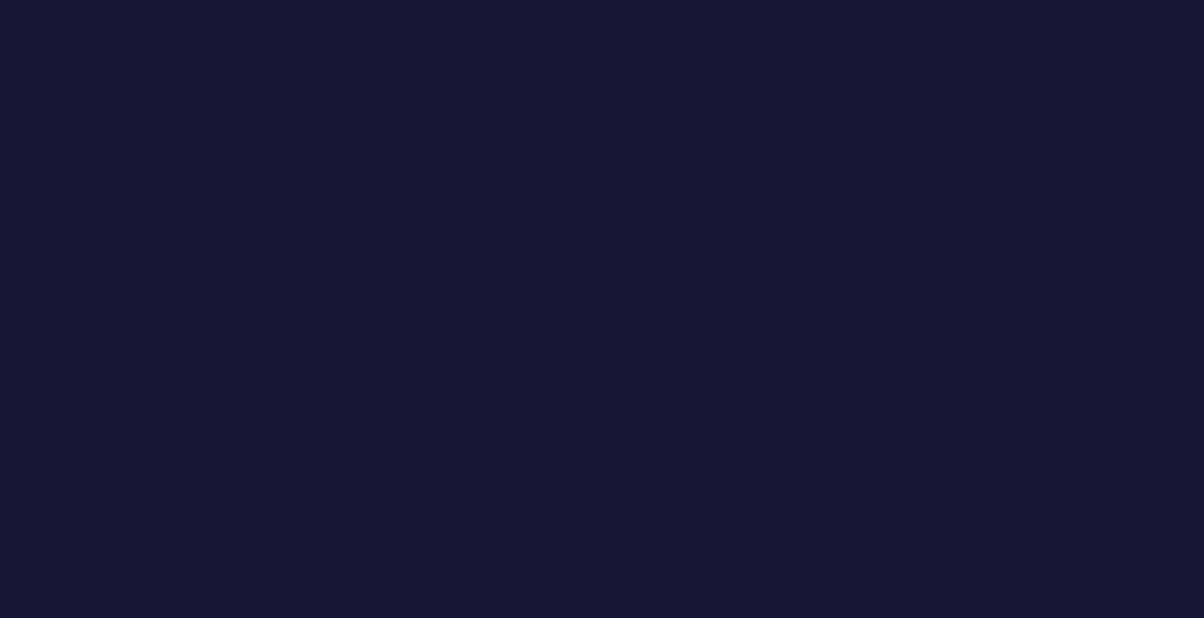 scroll, scrollTop: 0, scrollLeft: 0, axis: both 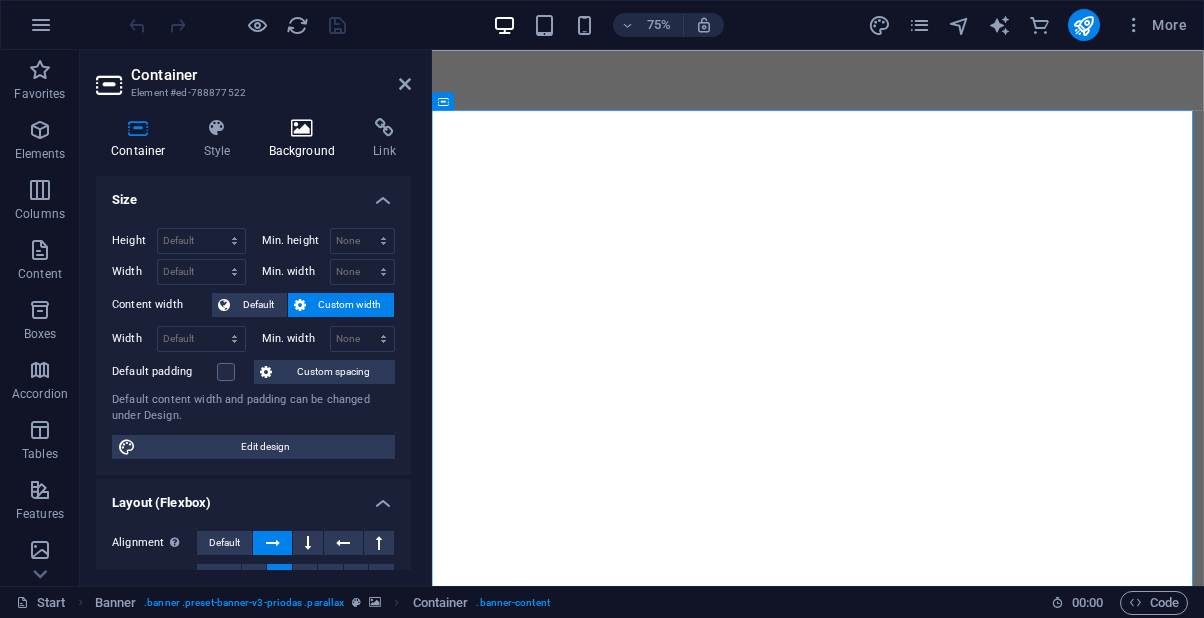 click on "Background" at bounding box center [306, 139] 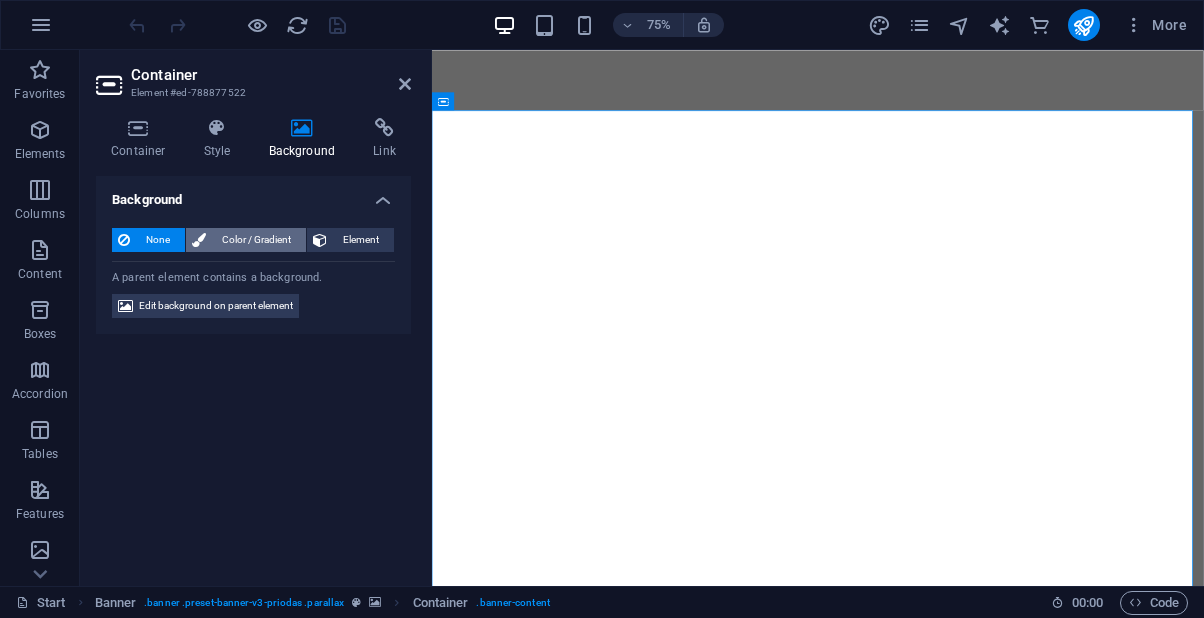 click on "Color / Gradient" at bounding box center (256, 240) 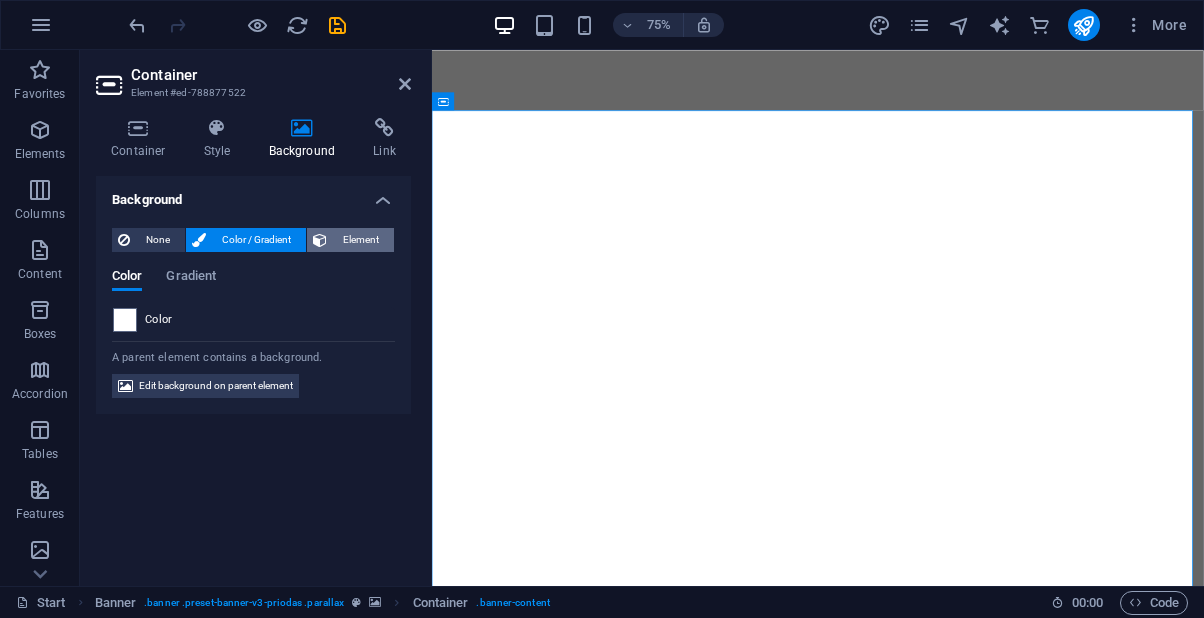 click on "Element" at bounding box center [360, 240] 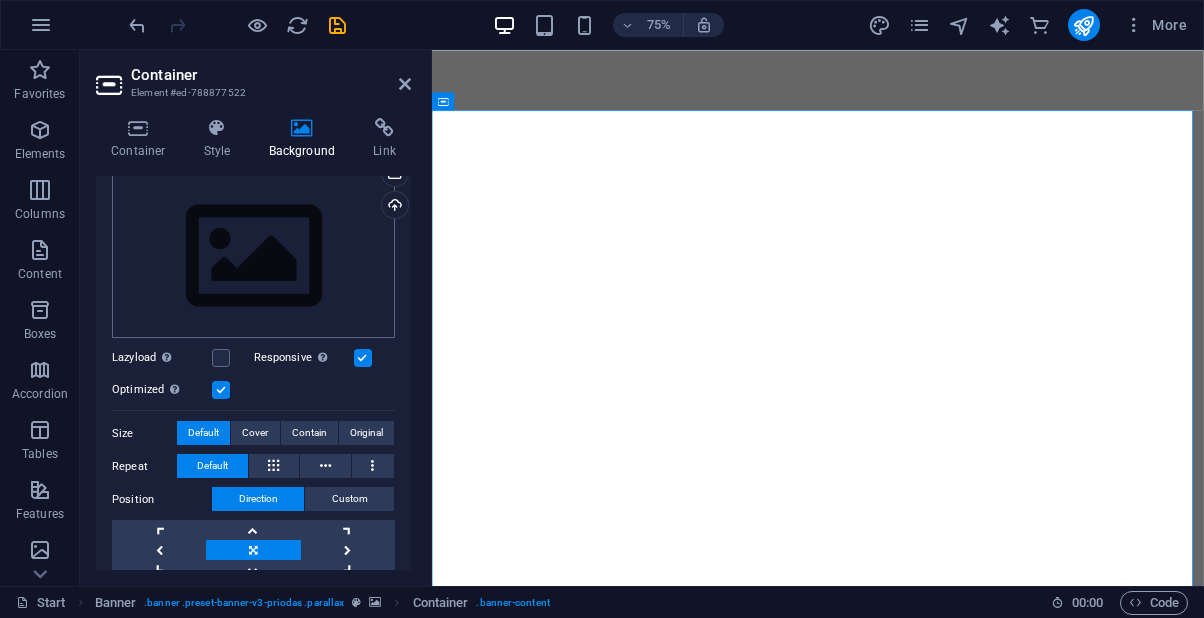scroll, scrollTop: 0, scrollLeft: 0, axis: both 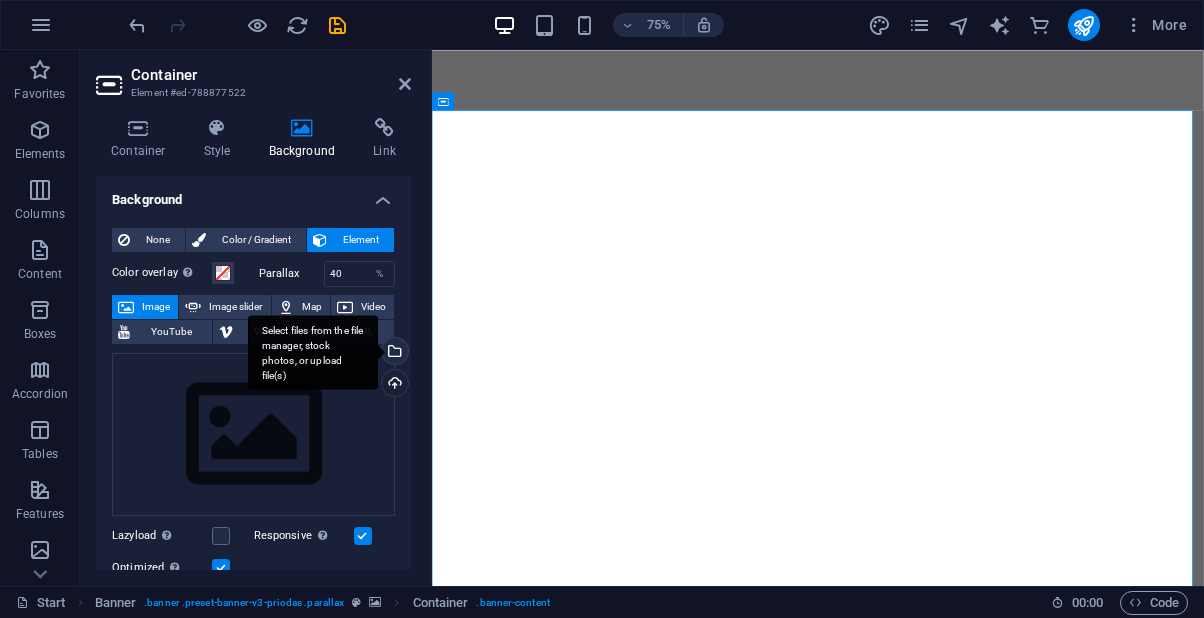 click on "Select files from the file manager, stock photos, or upload file(s)" at bounding box center [393, 353] 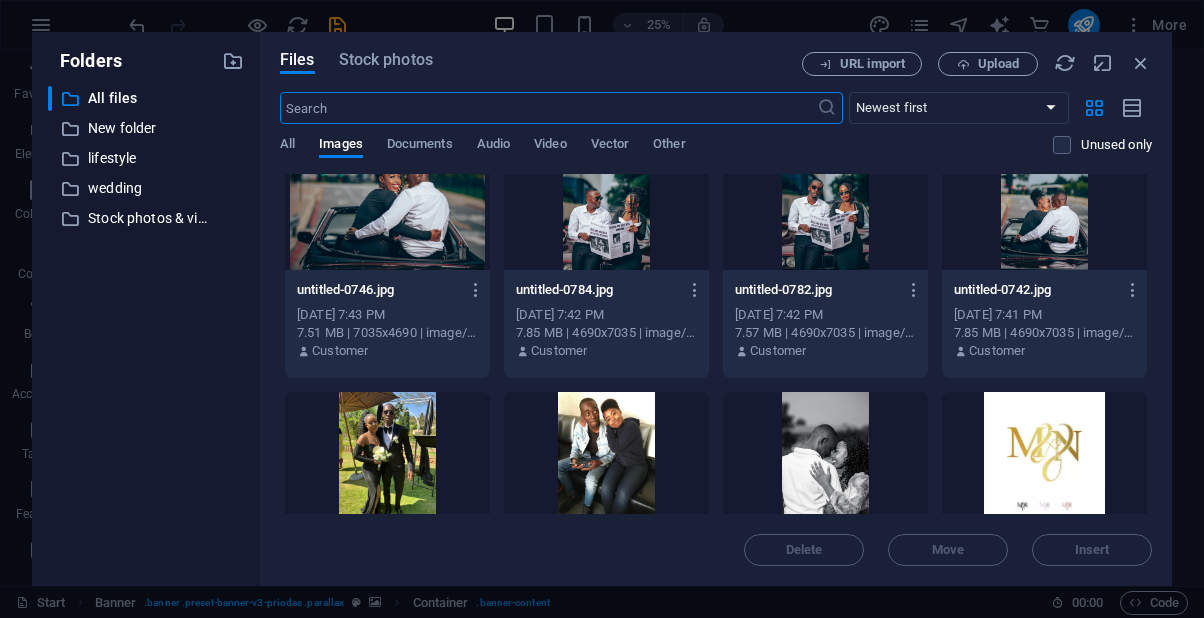 scroll, scrollTop: 0, scrollLeft: 0, axis: both 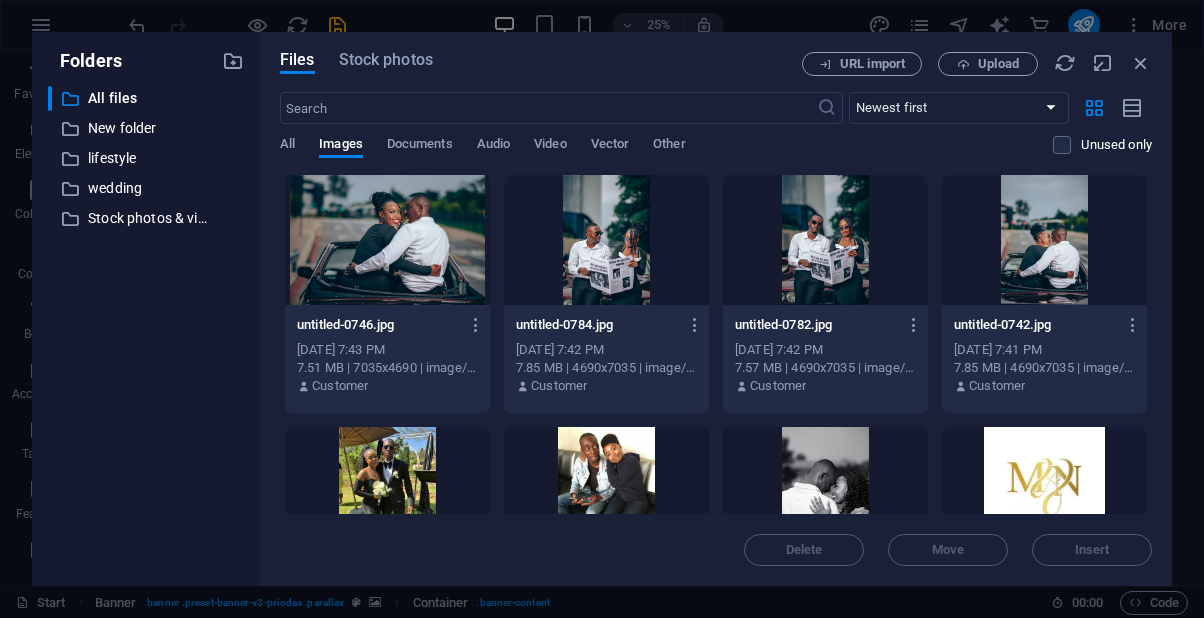 click at bounding box center (387, 240) 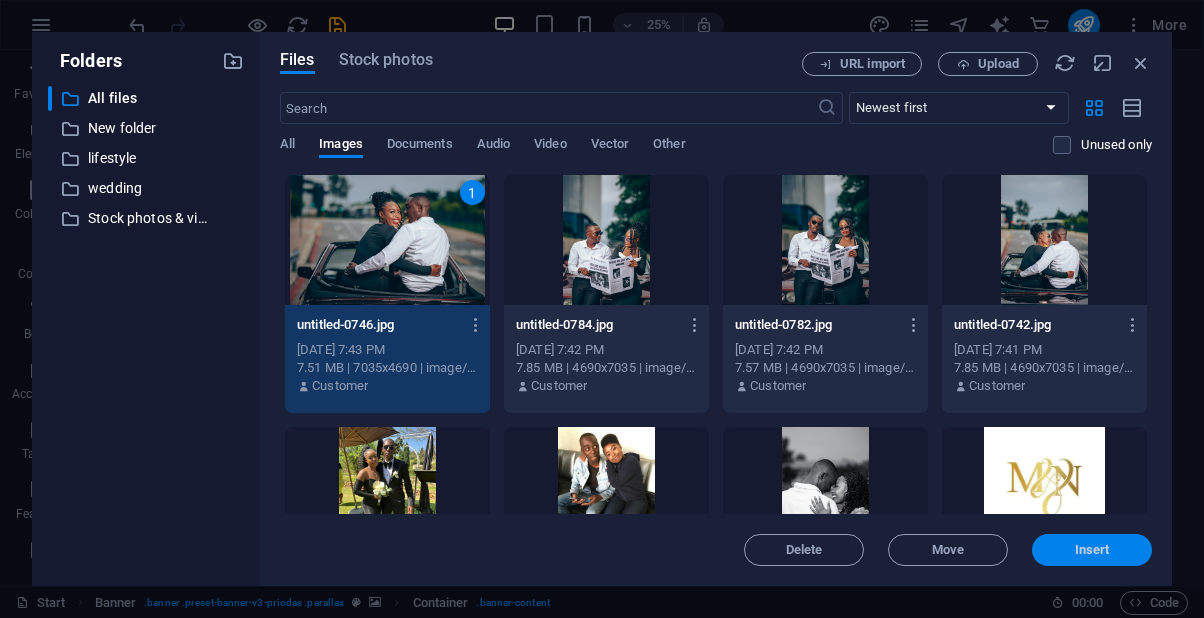 click on "Insert" at bounding box center (1092, 550) 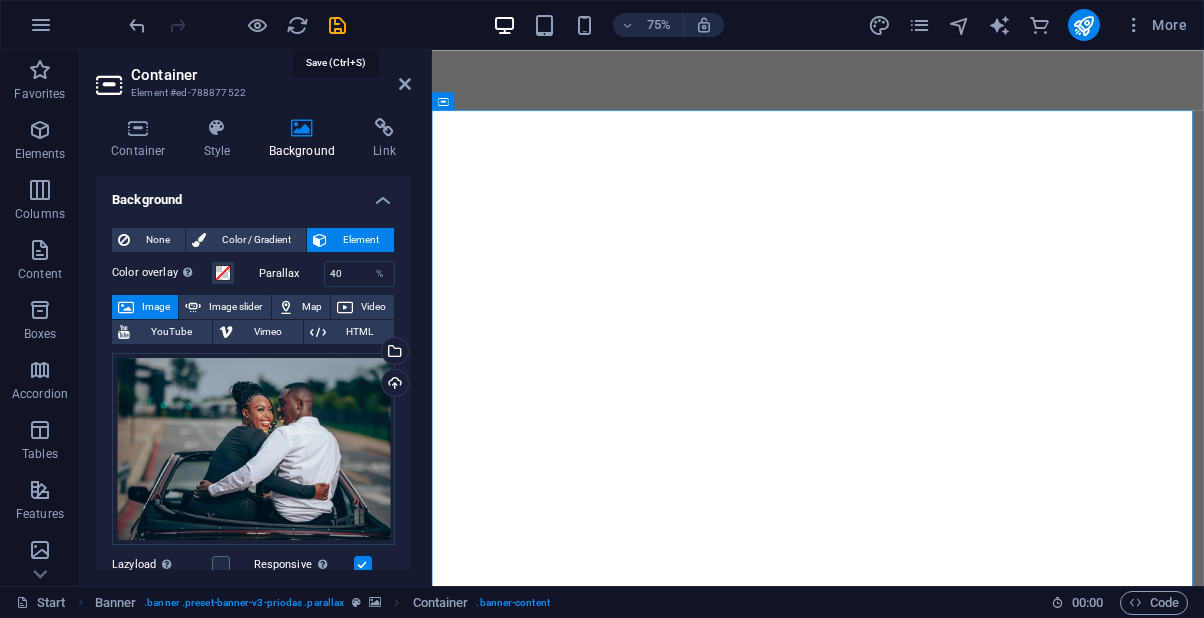 click at bounding box center (337, 25) 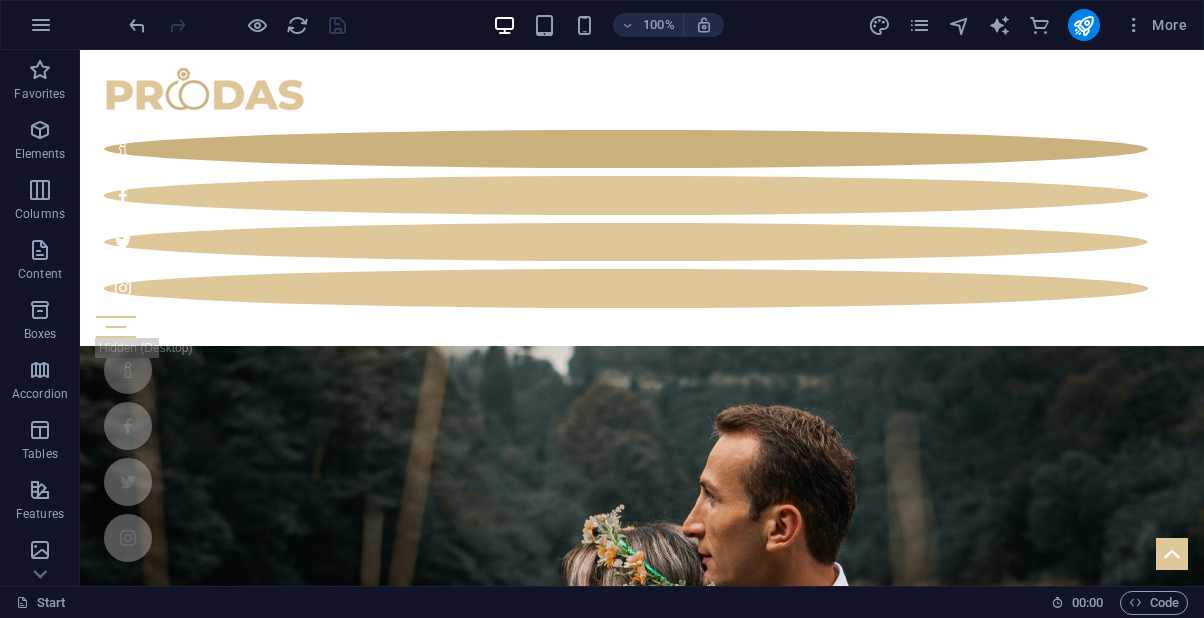 scroll, scrollTop: 0, scrollLeft: 0, axis: both 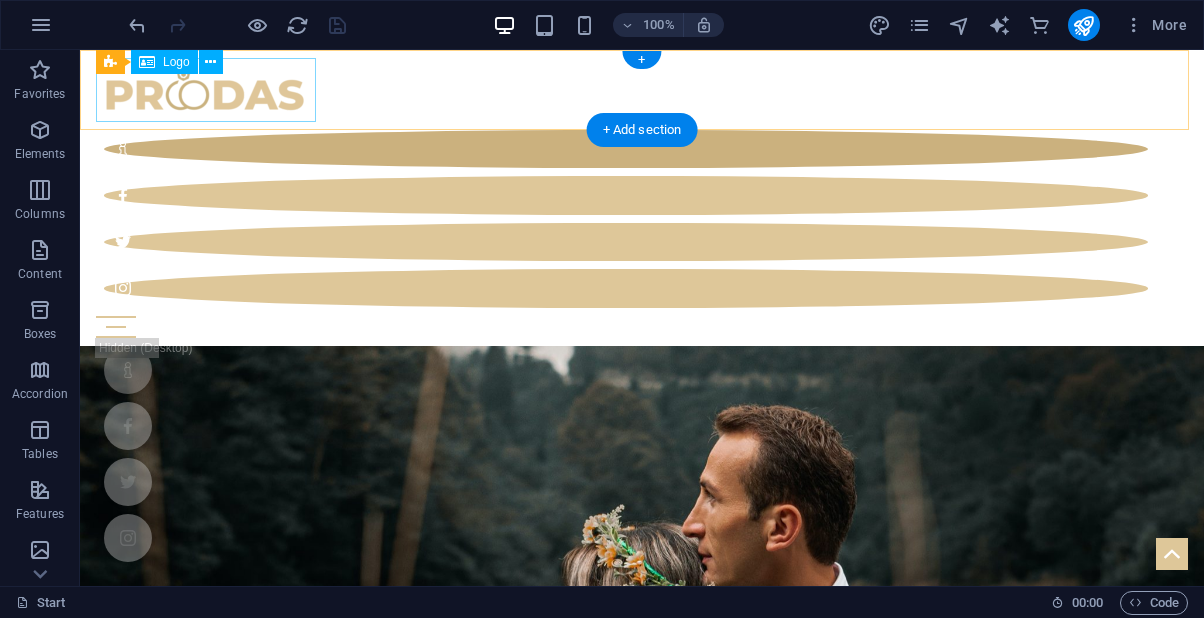 click at bounding box center (642, 90) 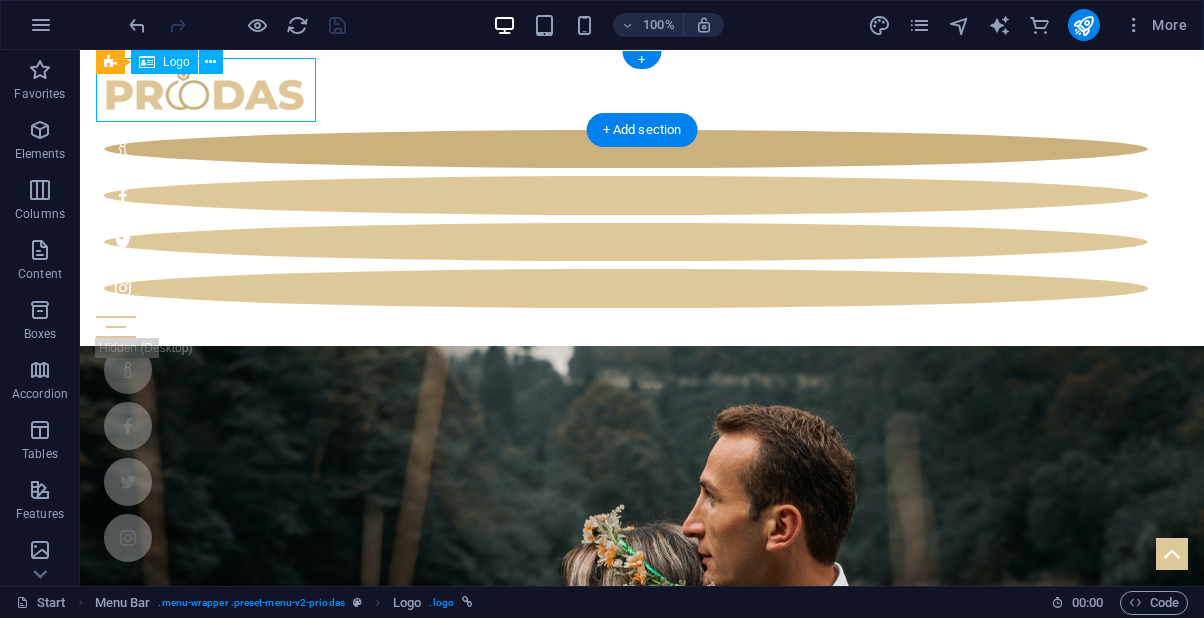 click at bounding box center [642, 90] 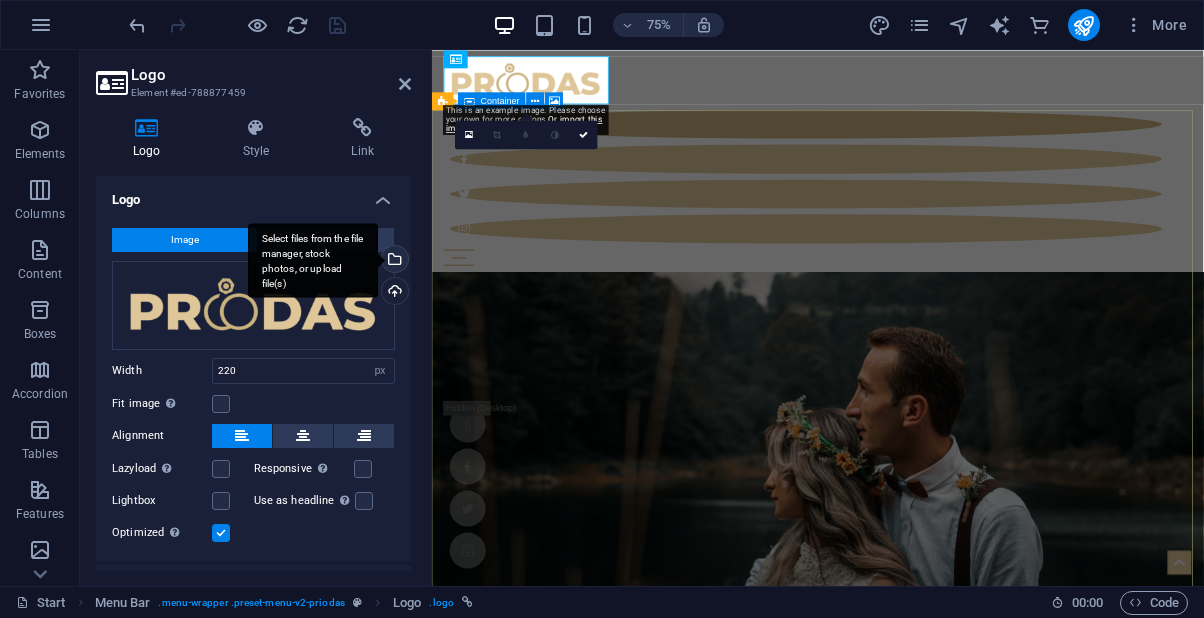 click on "Select files from the file manager, stock photos, or upload file(s)" at bounding box center (313, 260) 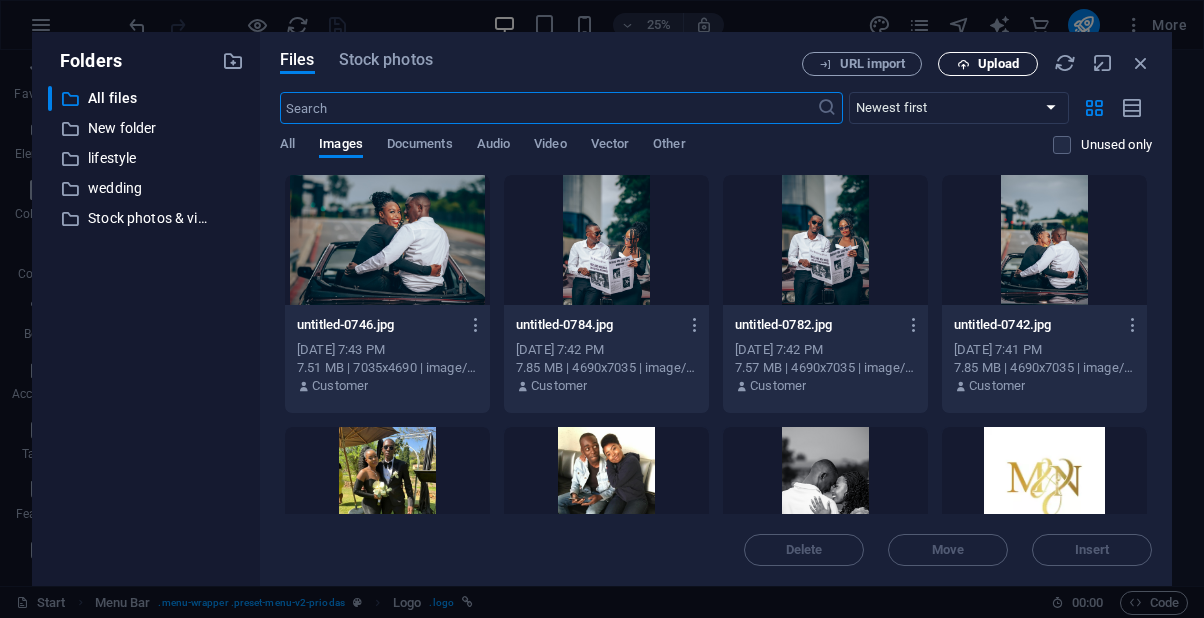 click on "Upload" at bounding box center (988, 64) 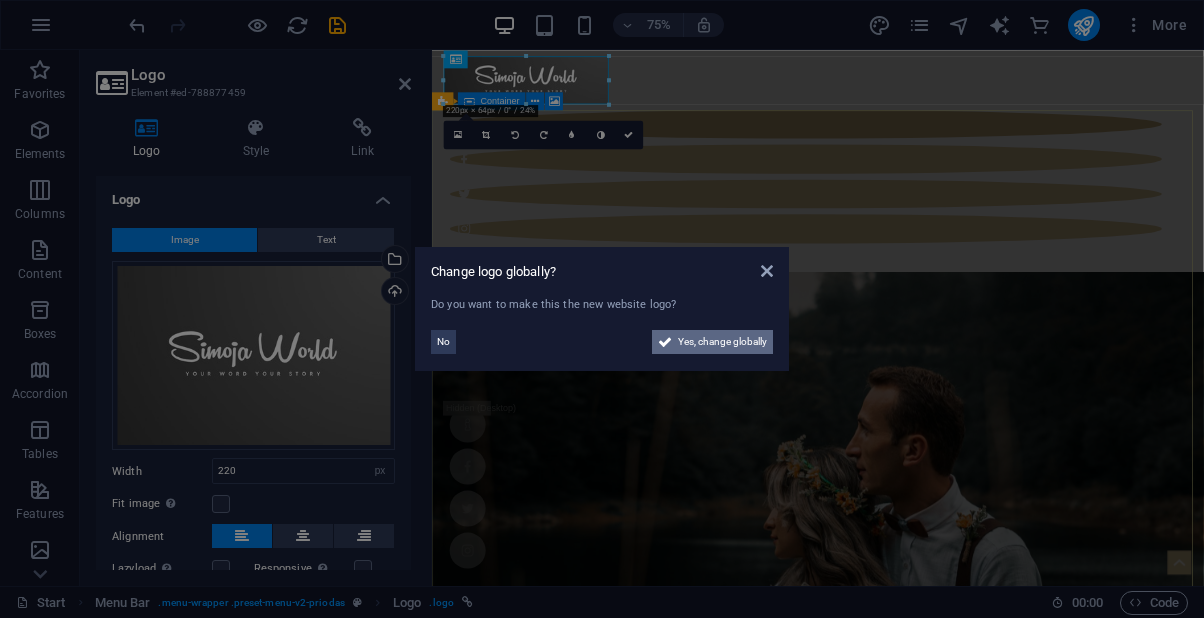 click on "Yes, change globally" at bounding box center [722, 342] 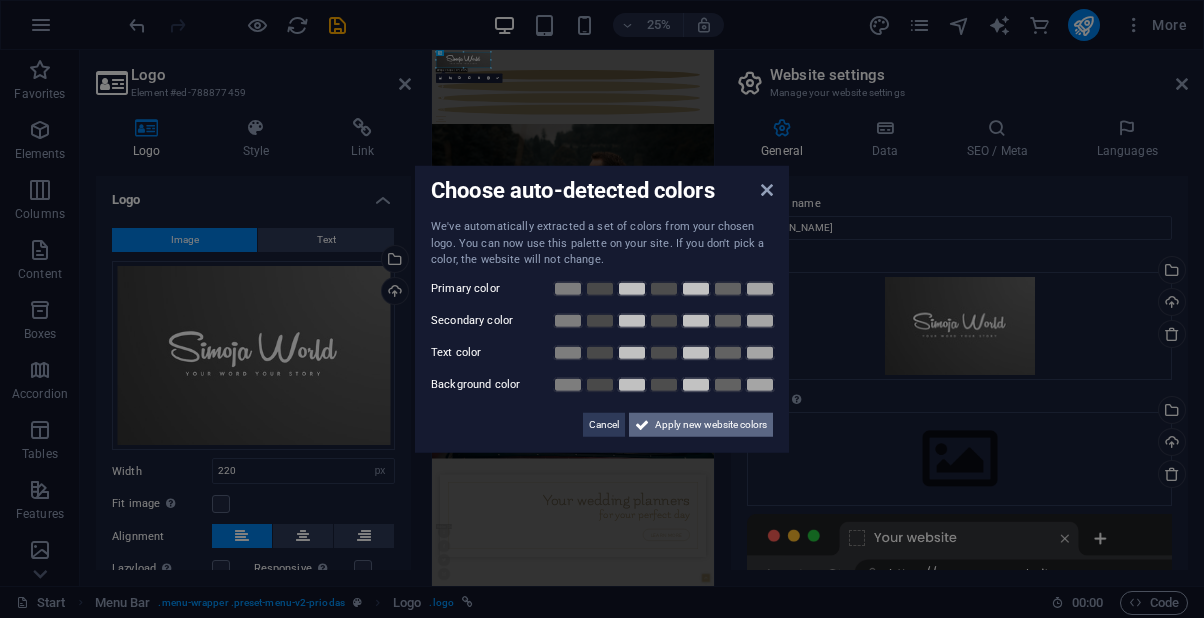 click on "Apply new website colors" at bounding box center (711, 424) 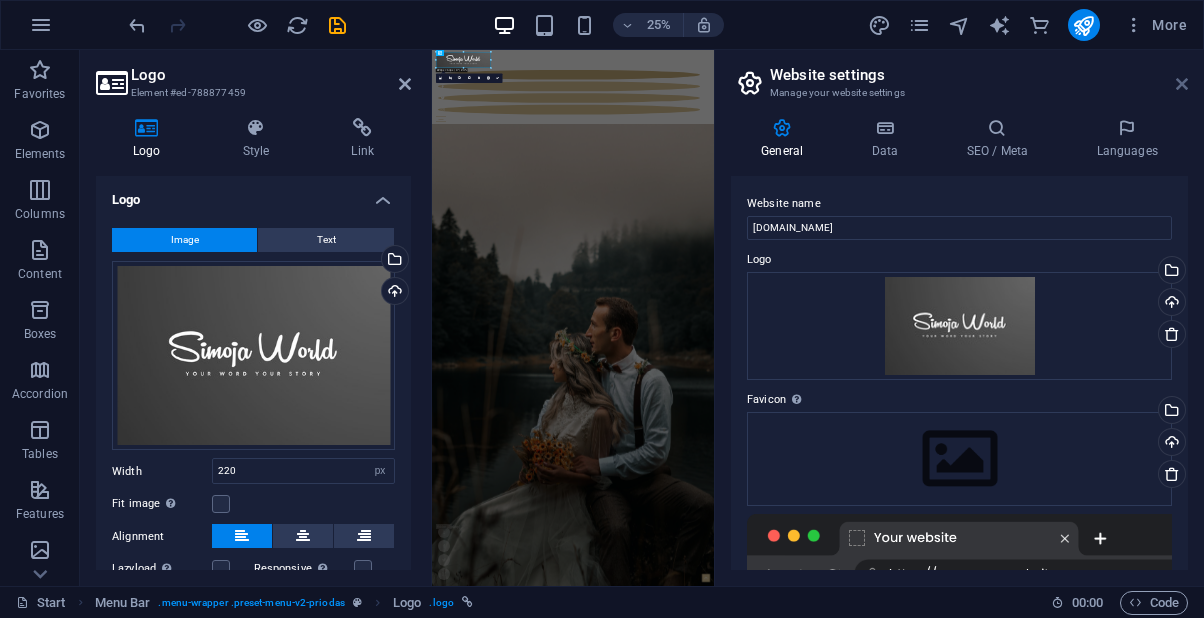 click at bounding box center (1182, 84) 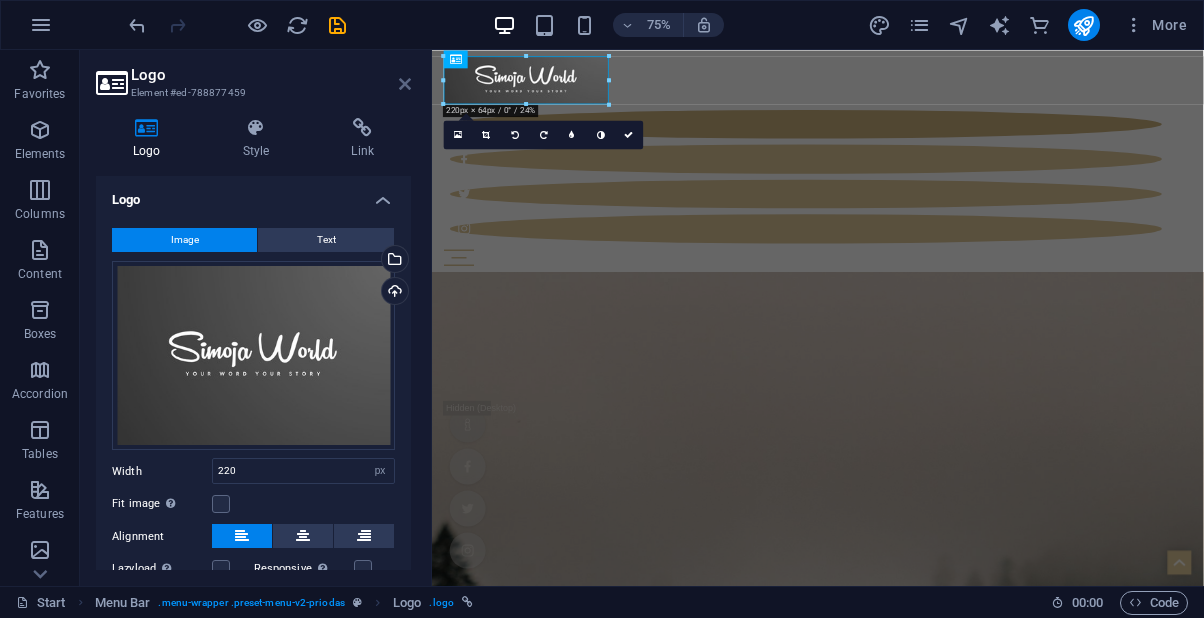 click at bounding box center [405, 84] 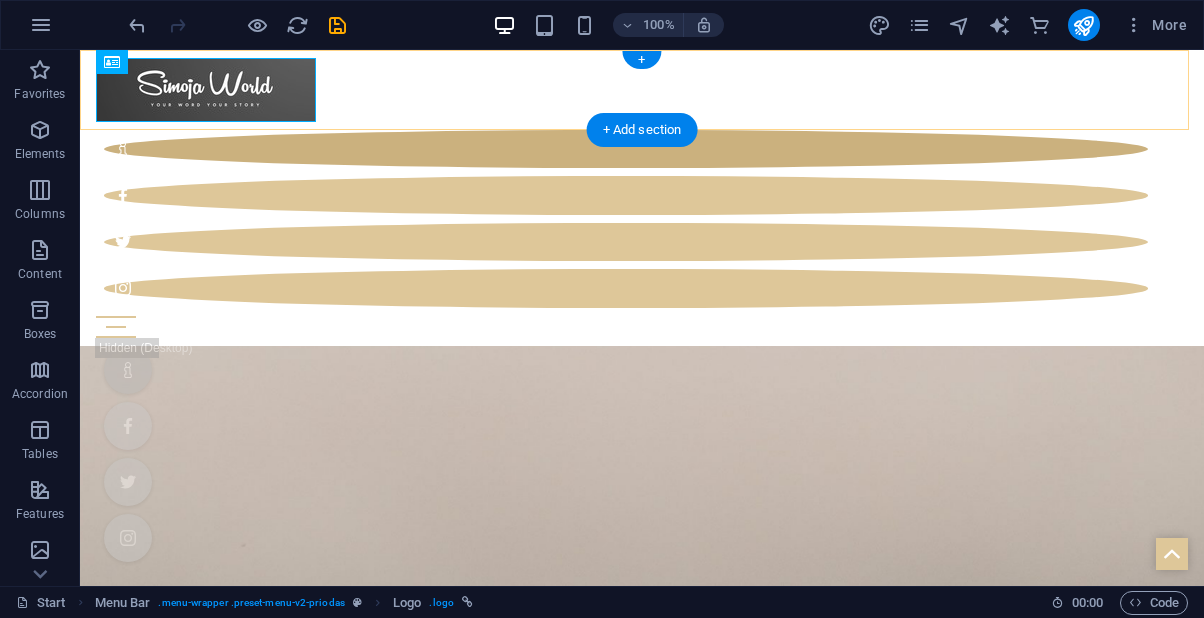 click on "Start Blog Wedding Stationery Bridal & Groom's fashion Florist Decorations & Events Contact us" at bounding box center (642, 198) 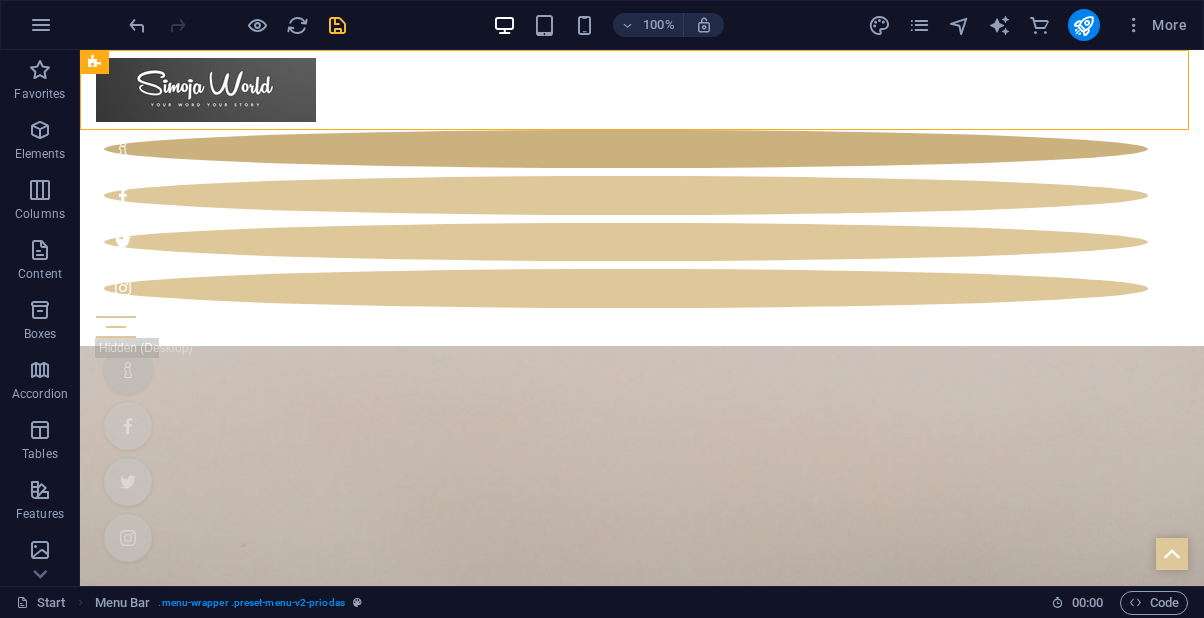 click at bounding box center [337, 25] 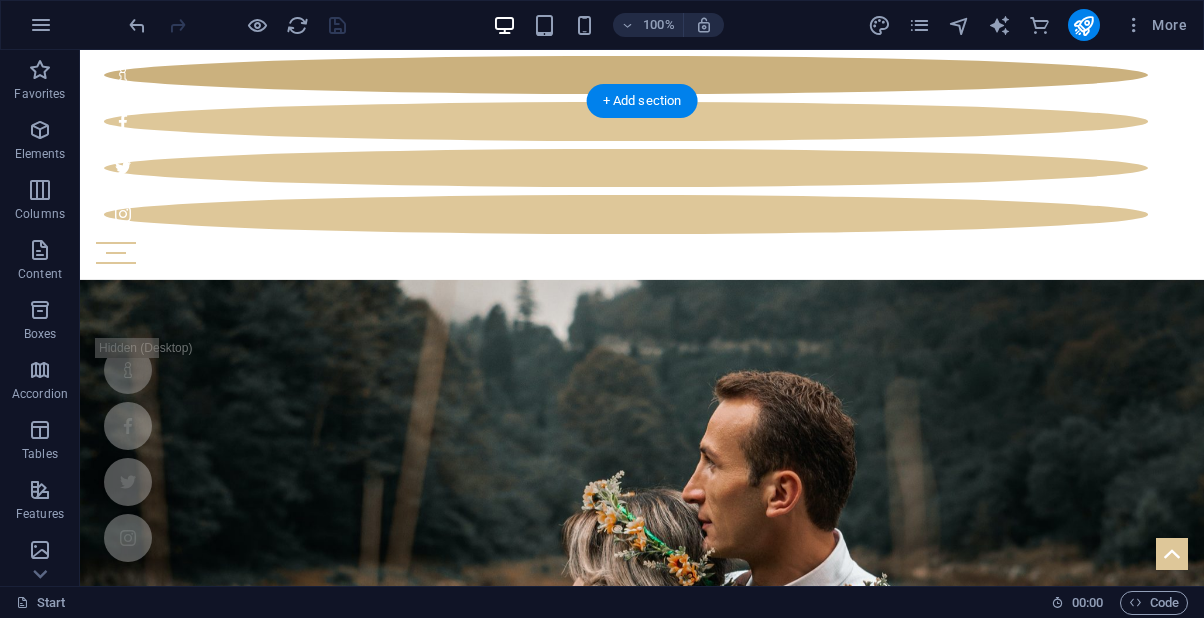 scroll, scrollTop: 100, scrollLeft: 0, axis: vertical 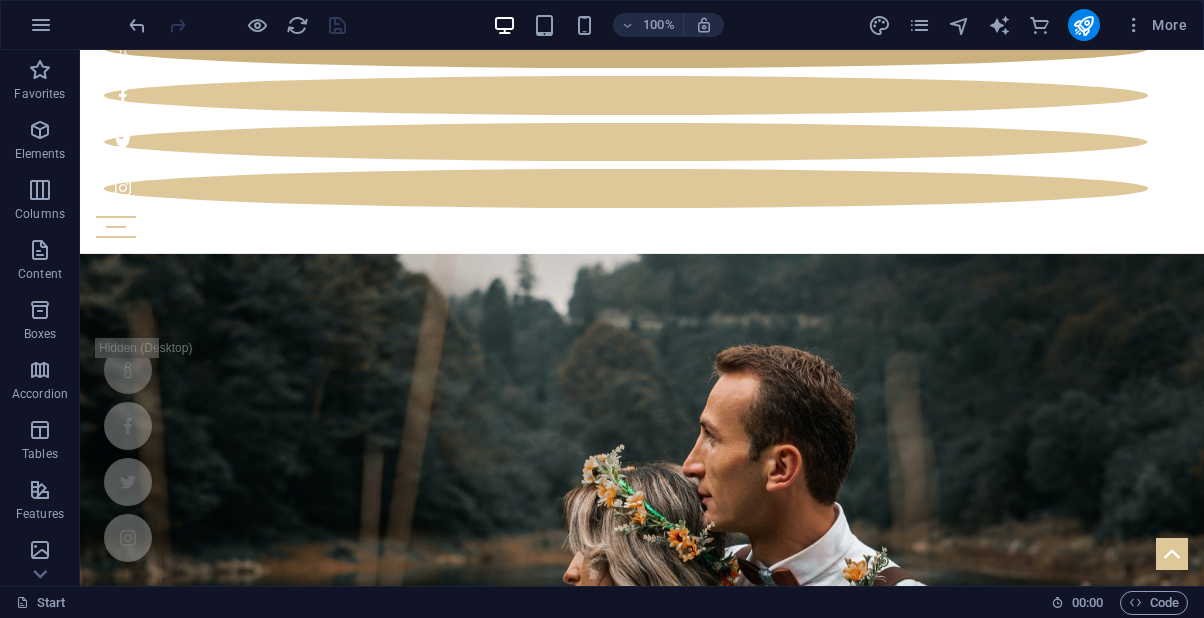 click at bounding box center [642, 1106] 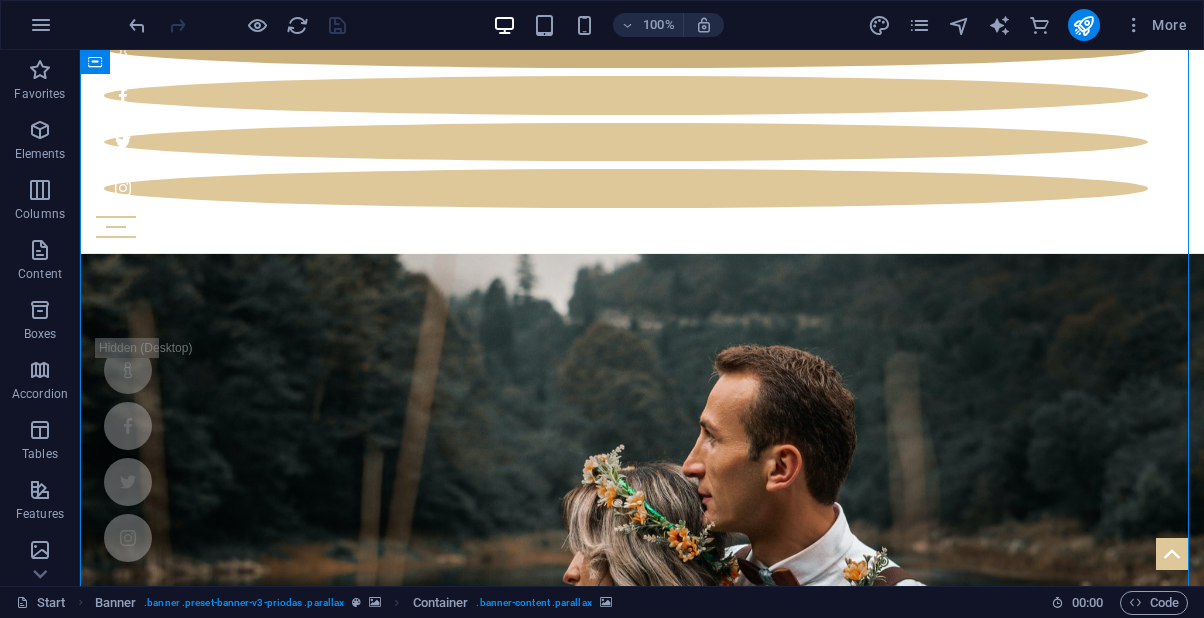 click at bounding box center [642, 1106] 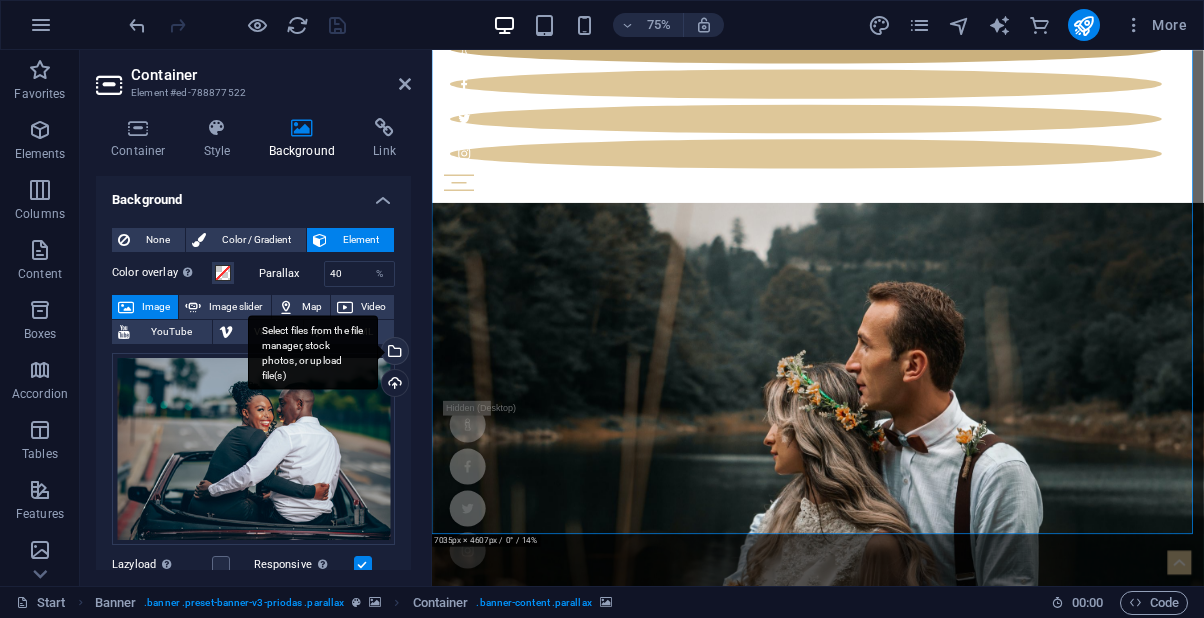 click on "Select files from the file manager, stock photos, or upload file(s)" at bounding box center [393, 353] 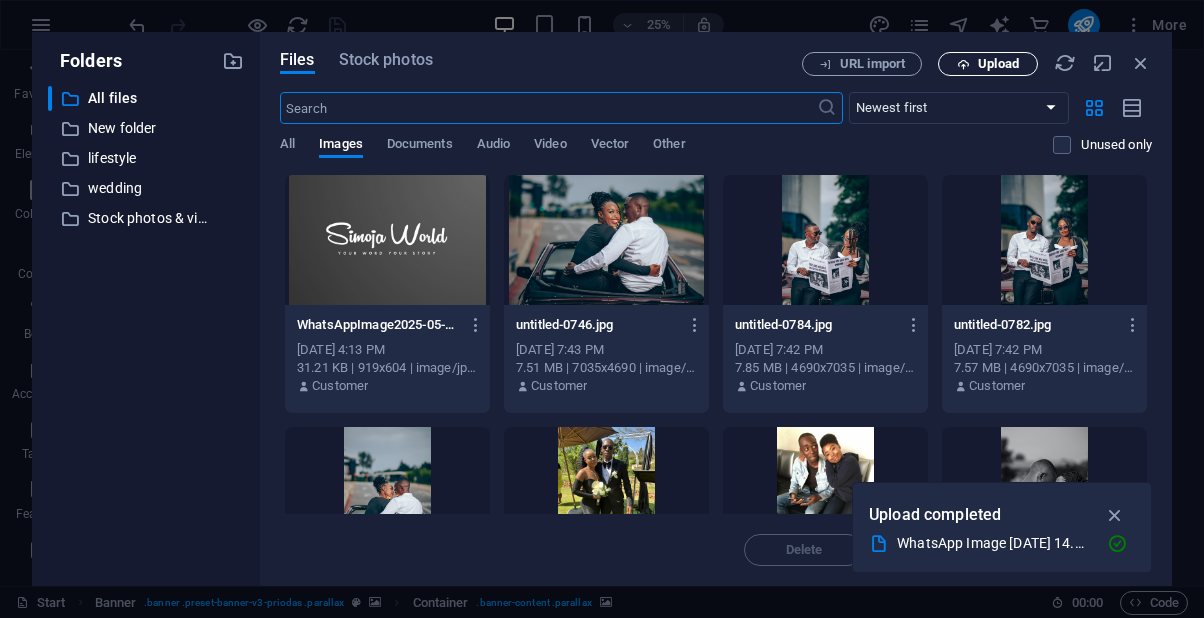 click on "Upload" at bounding box center (998, 64) 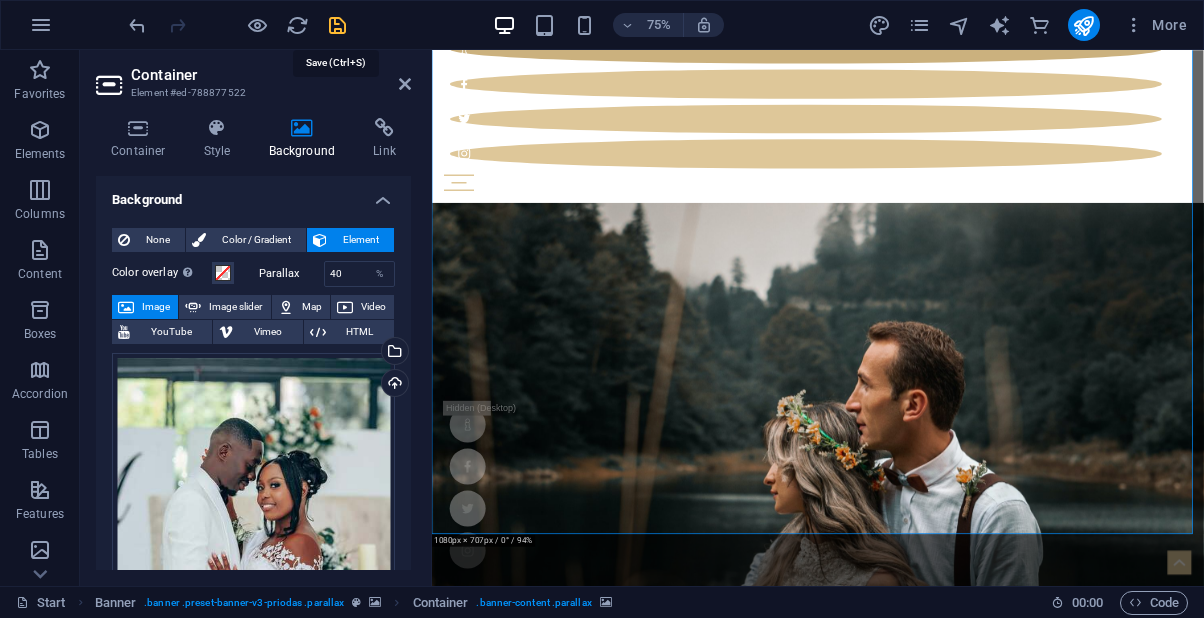click at bounding box center (337, 25) 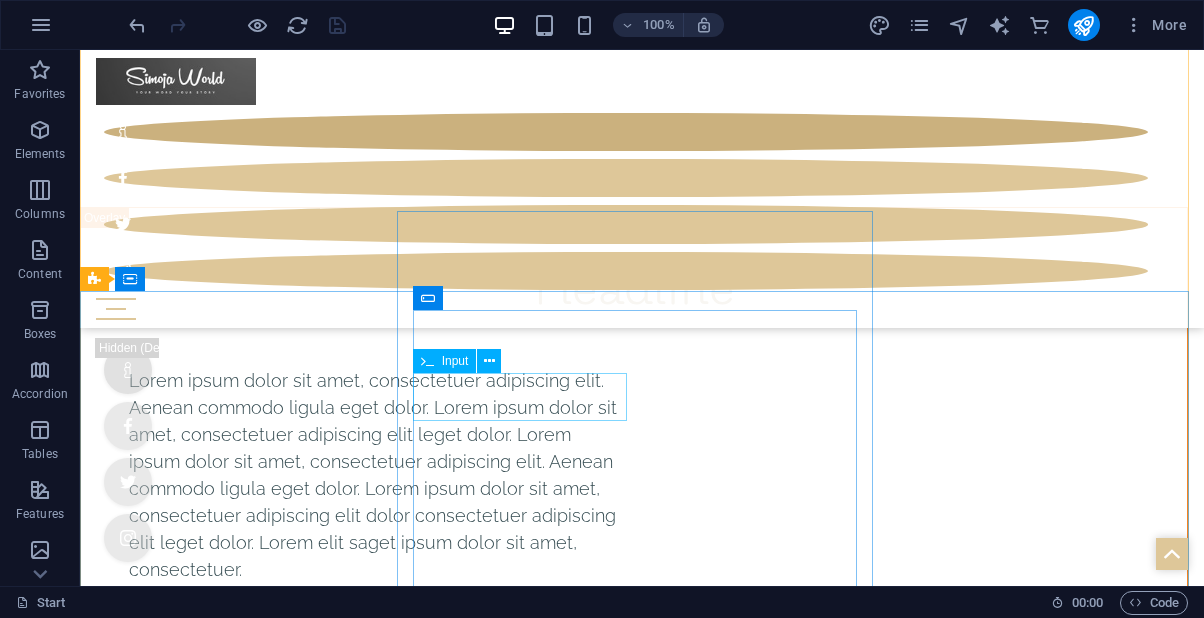 scroll, scrollTop: 10500, scrollLeft: 0, axis: vertical 